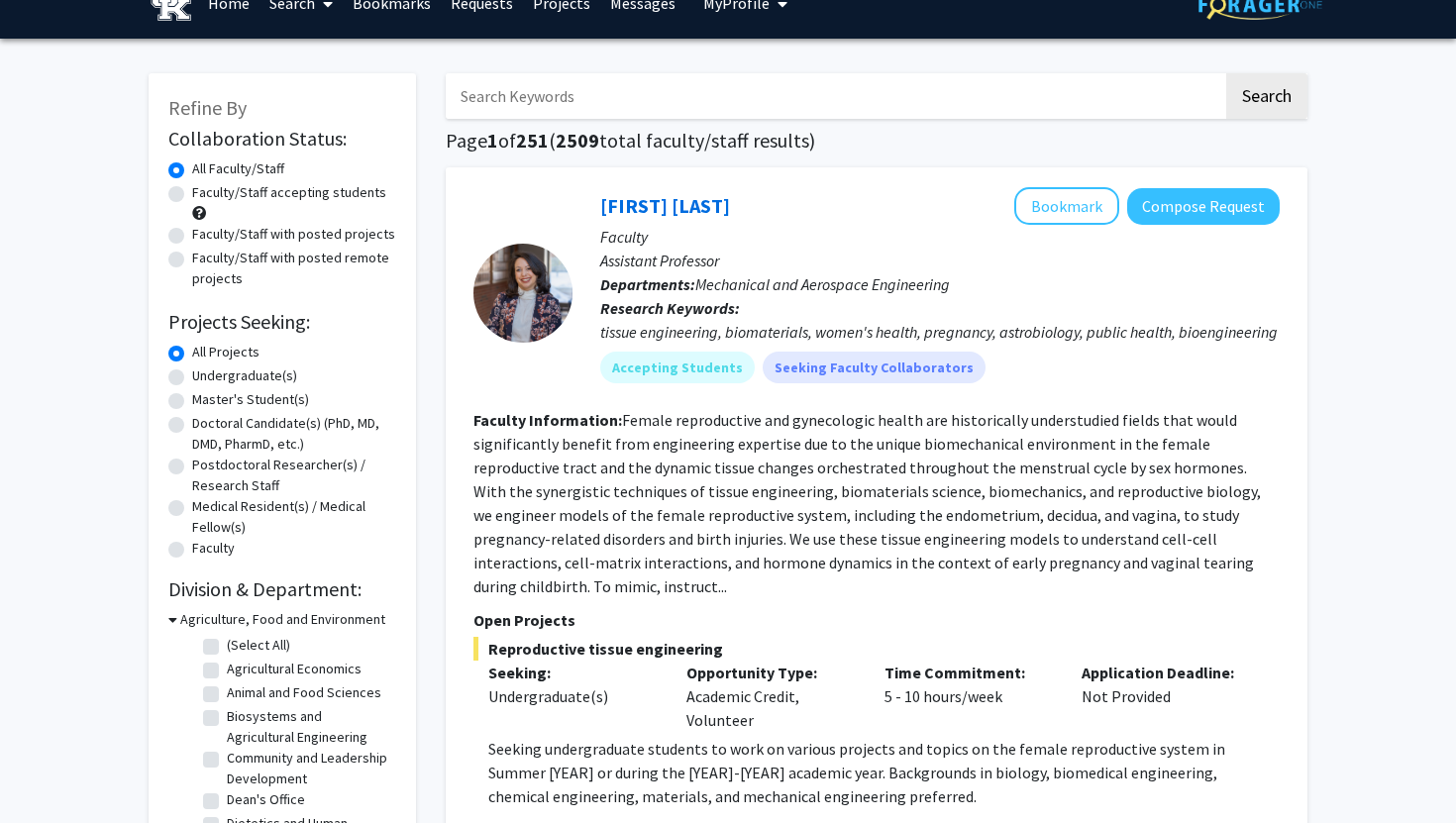 scroll, scrollTop: 36, scrollLeft: 0, axis: vertical 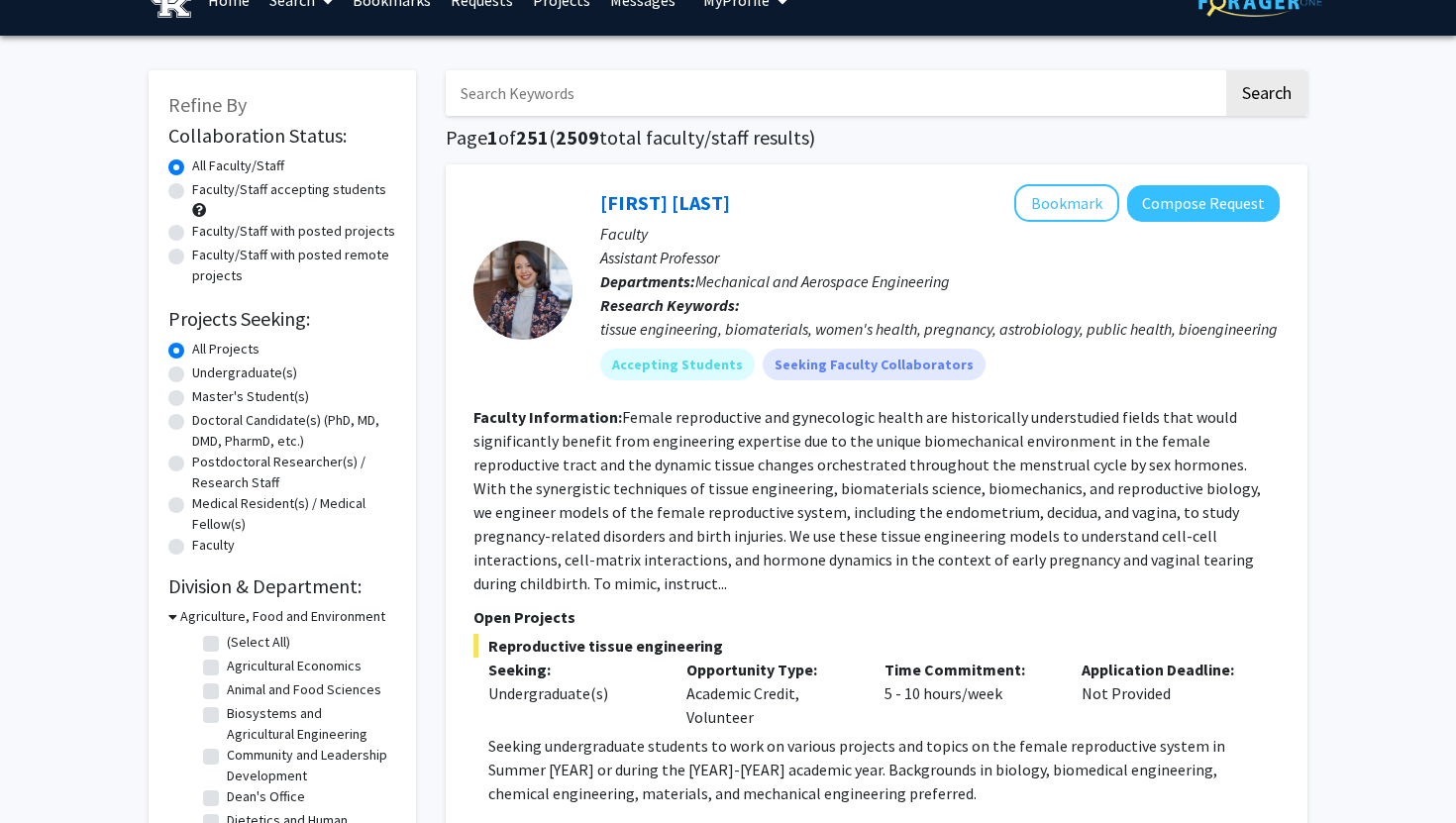 click on "Undergraduate(s)" 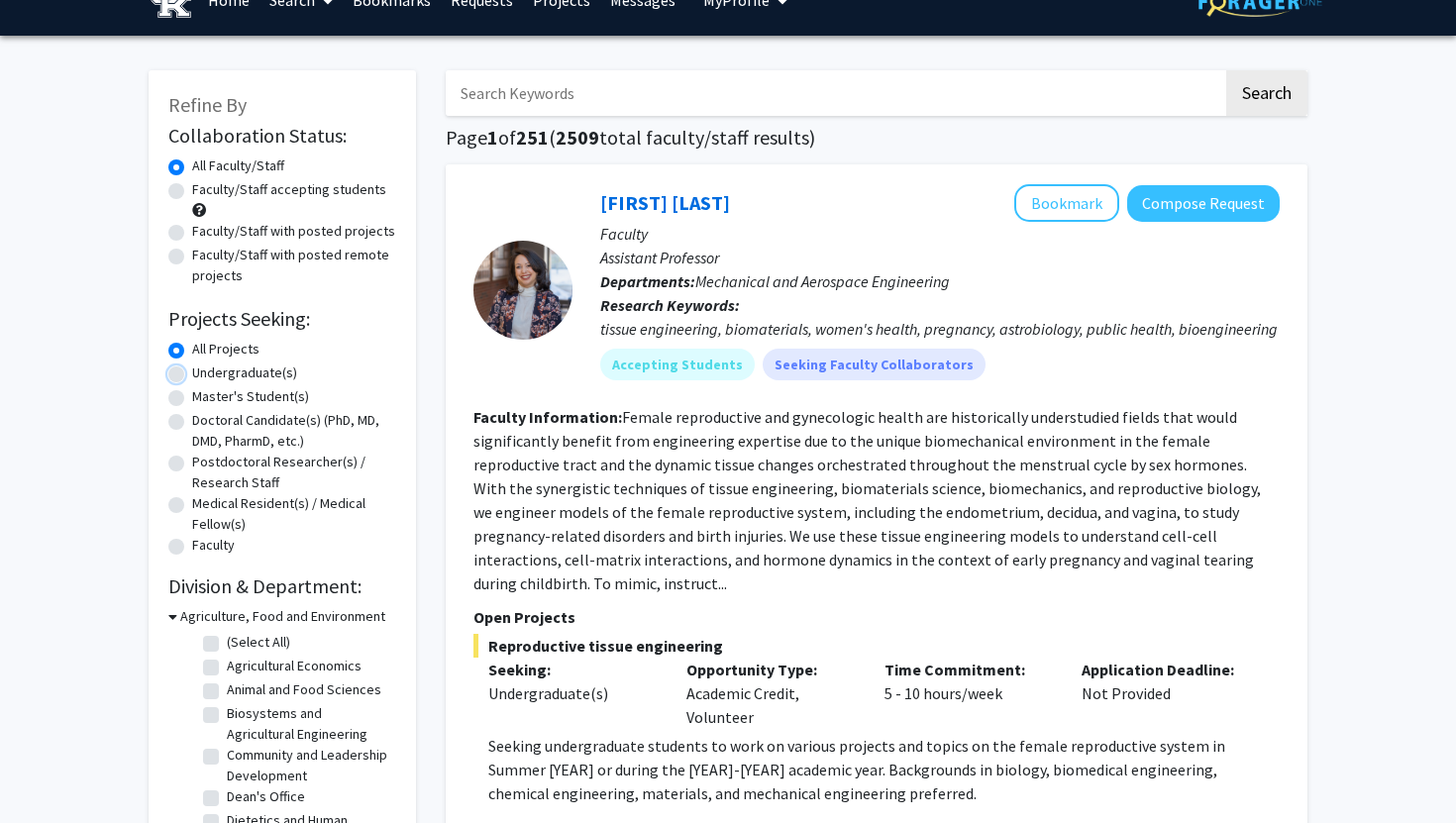 click on "Undergraduate(s)" at bounding box center (198, 368) 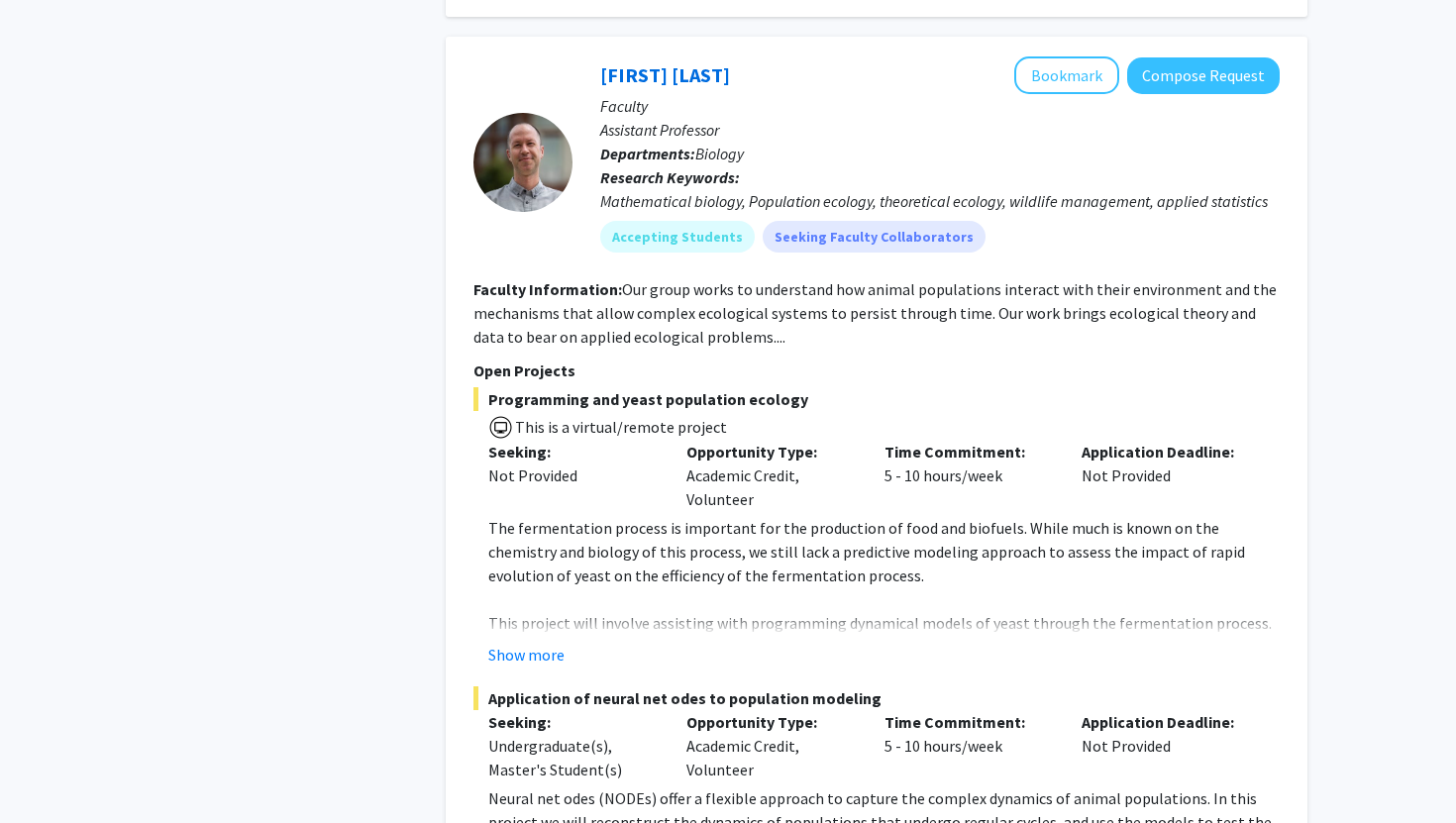 scroll, scrollTop: 9590, scrollLeft: 0, axis: vertical 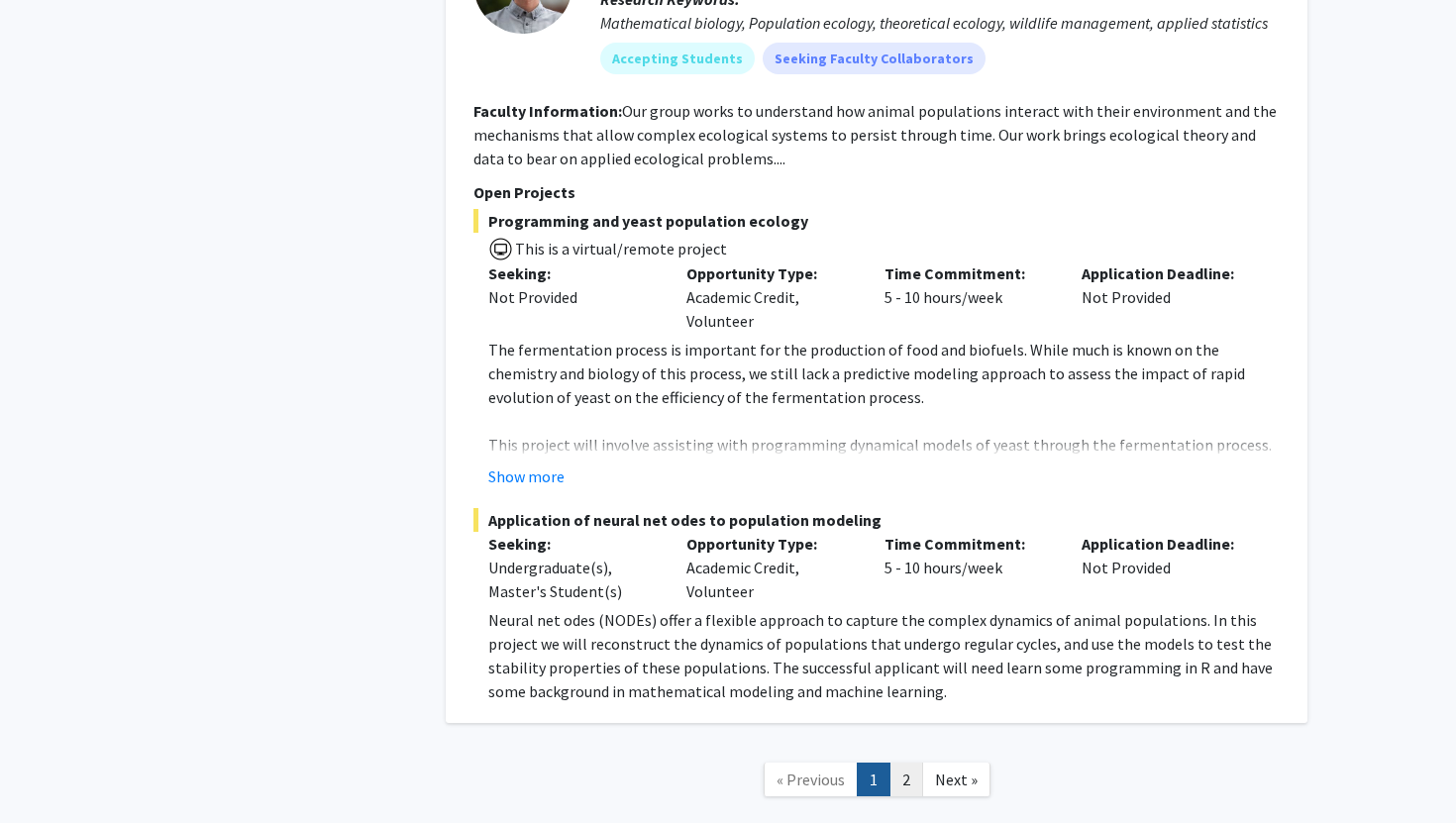 click on "2" 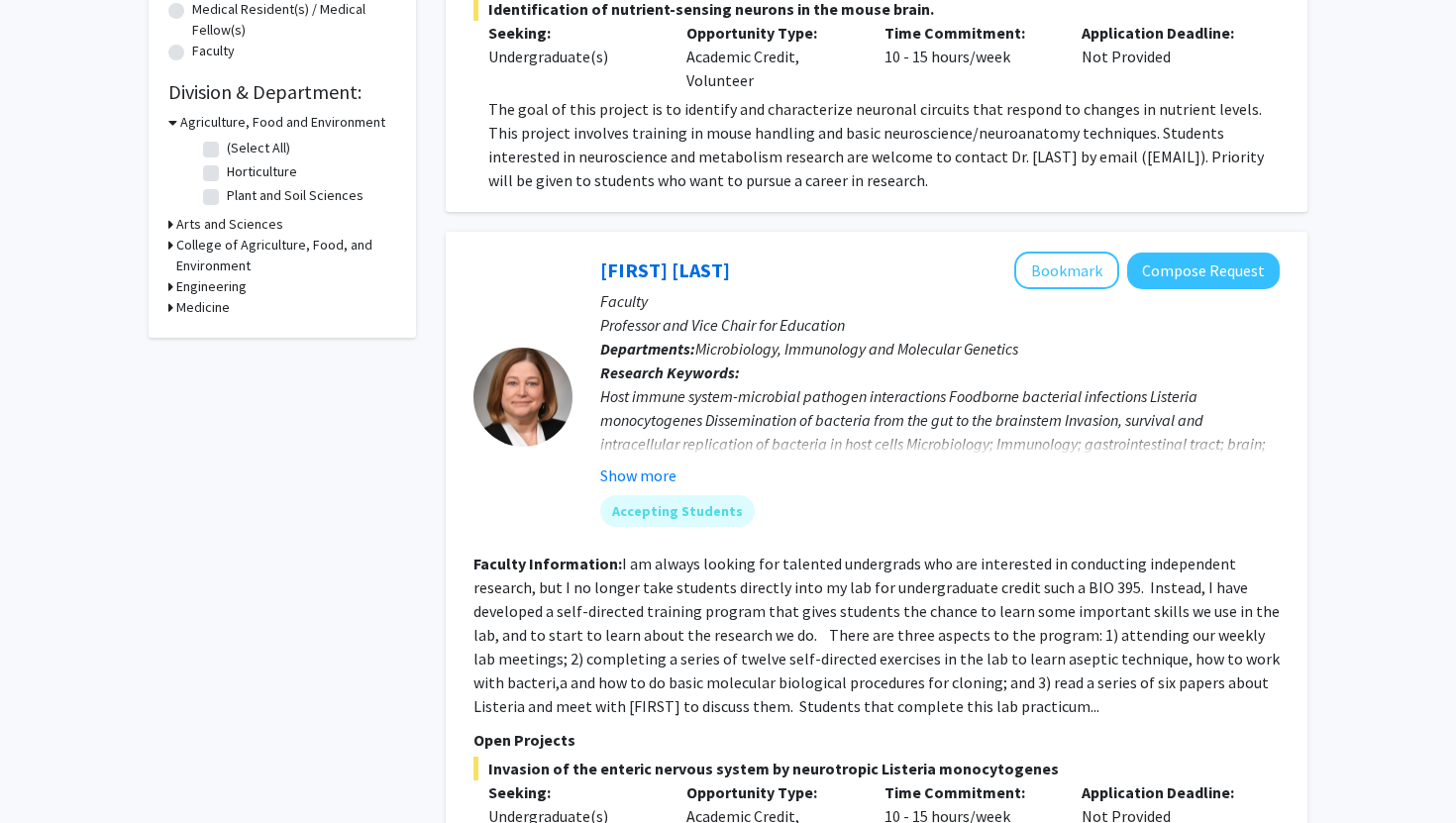 scroll, scrollTop: 0, scrollLeft: 0, axis: both 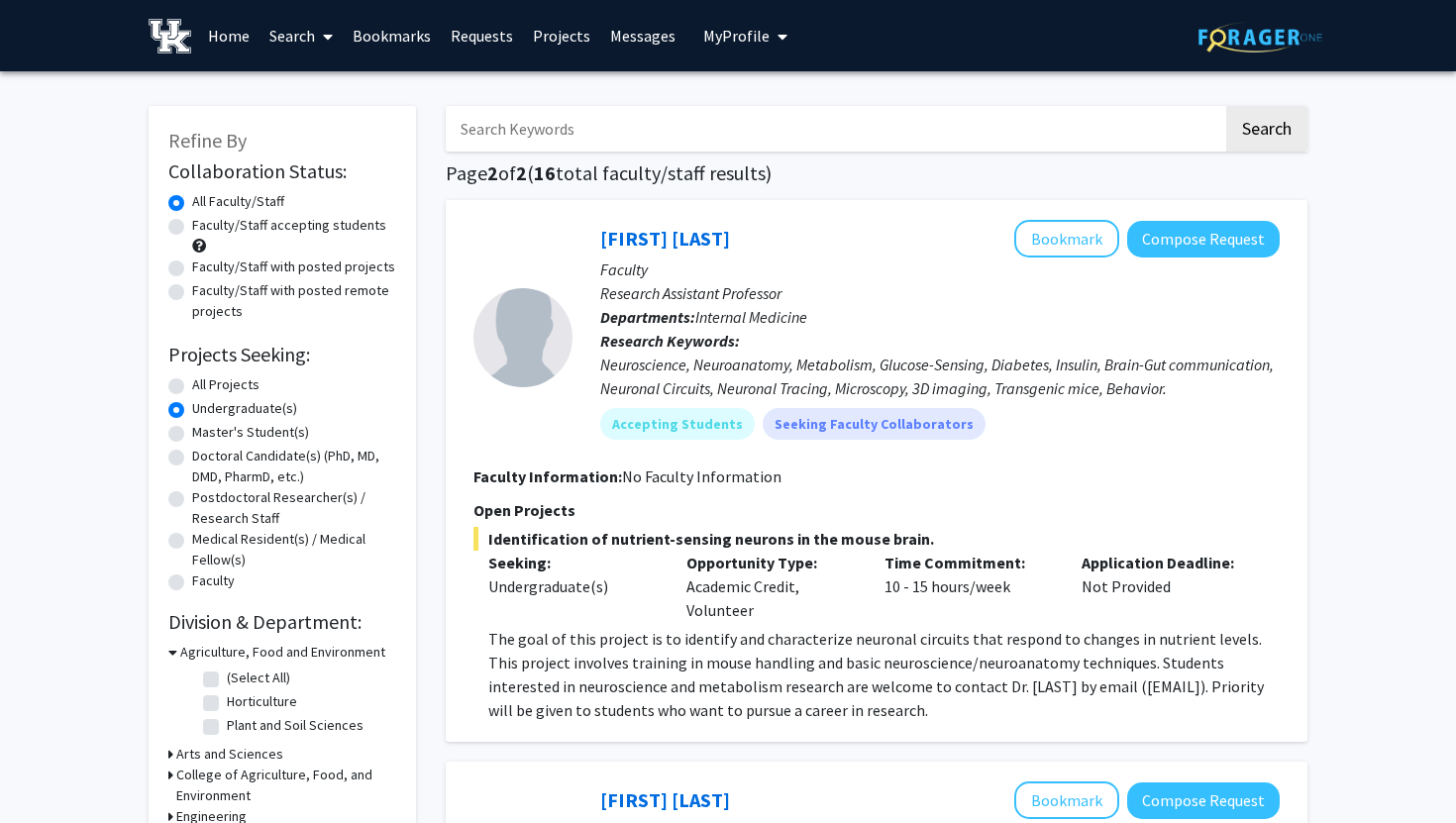 click at bounding box center (834, 129) 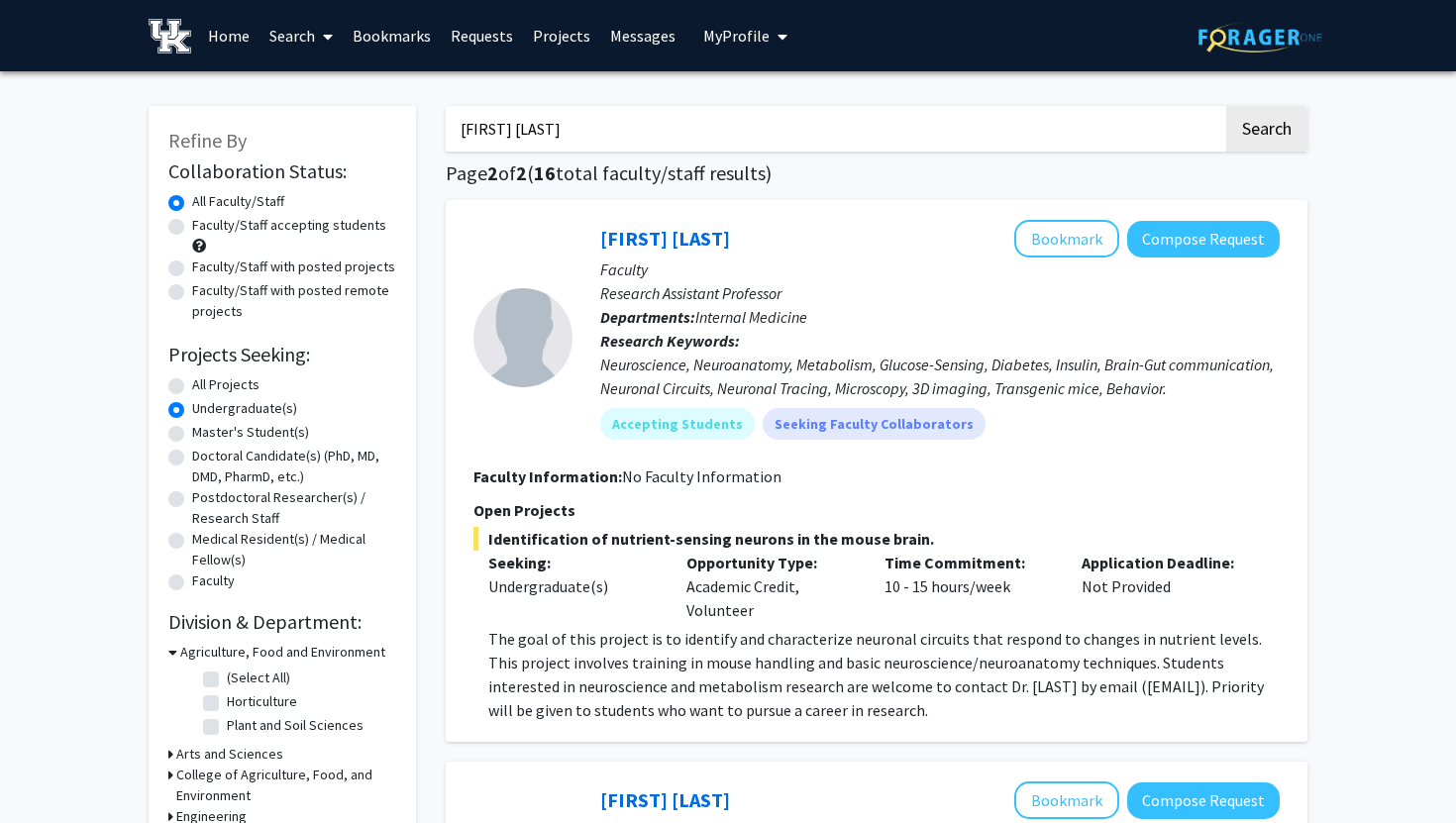 type on "[FIRST] [LAST]" 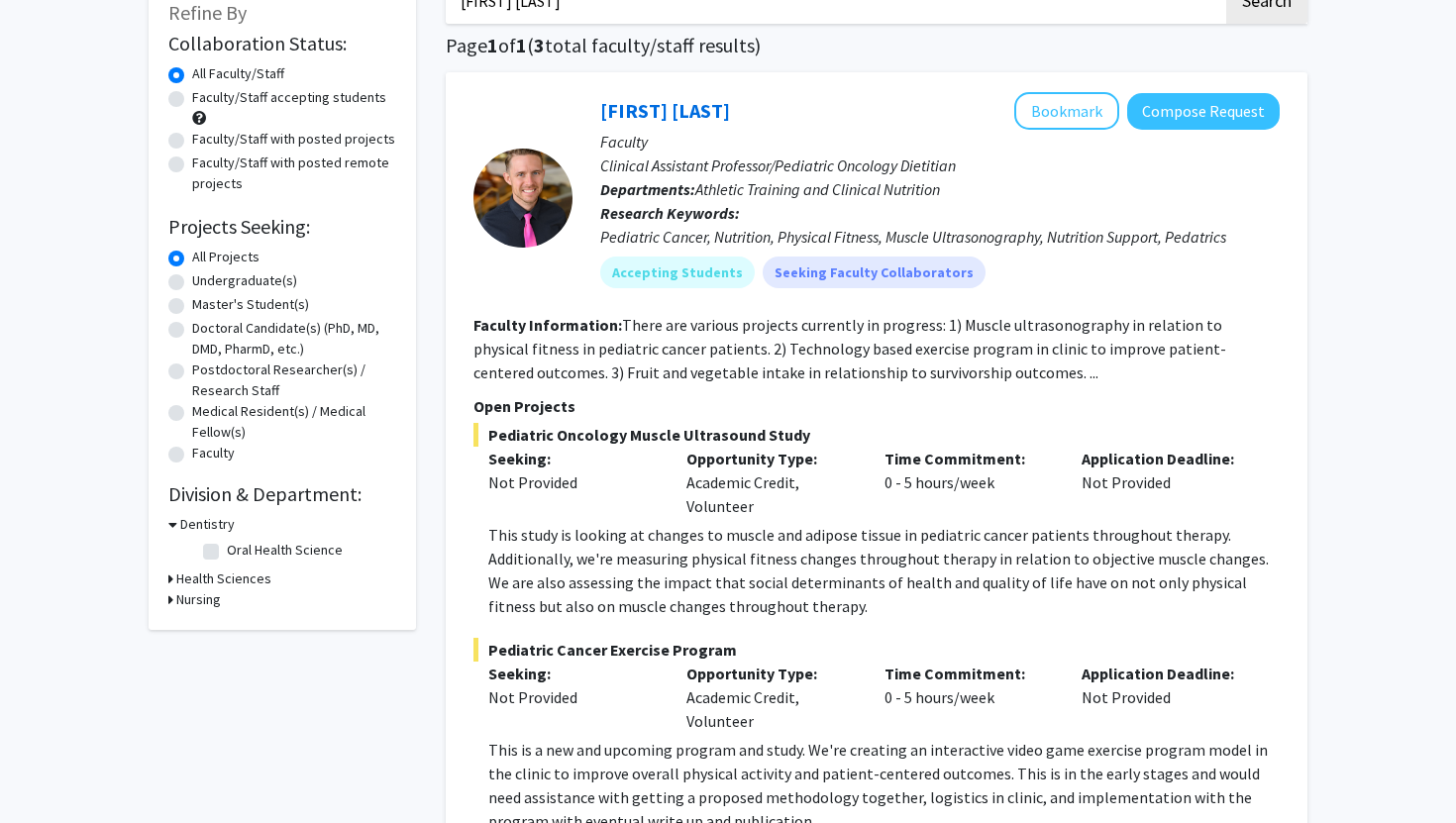 scroll, scrollTop: 37, scrollLeft: 0, axis: vertical 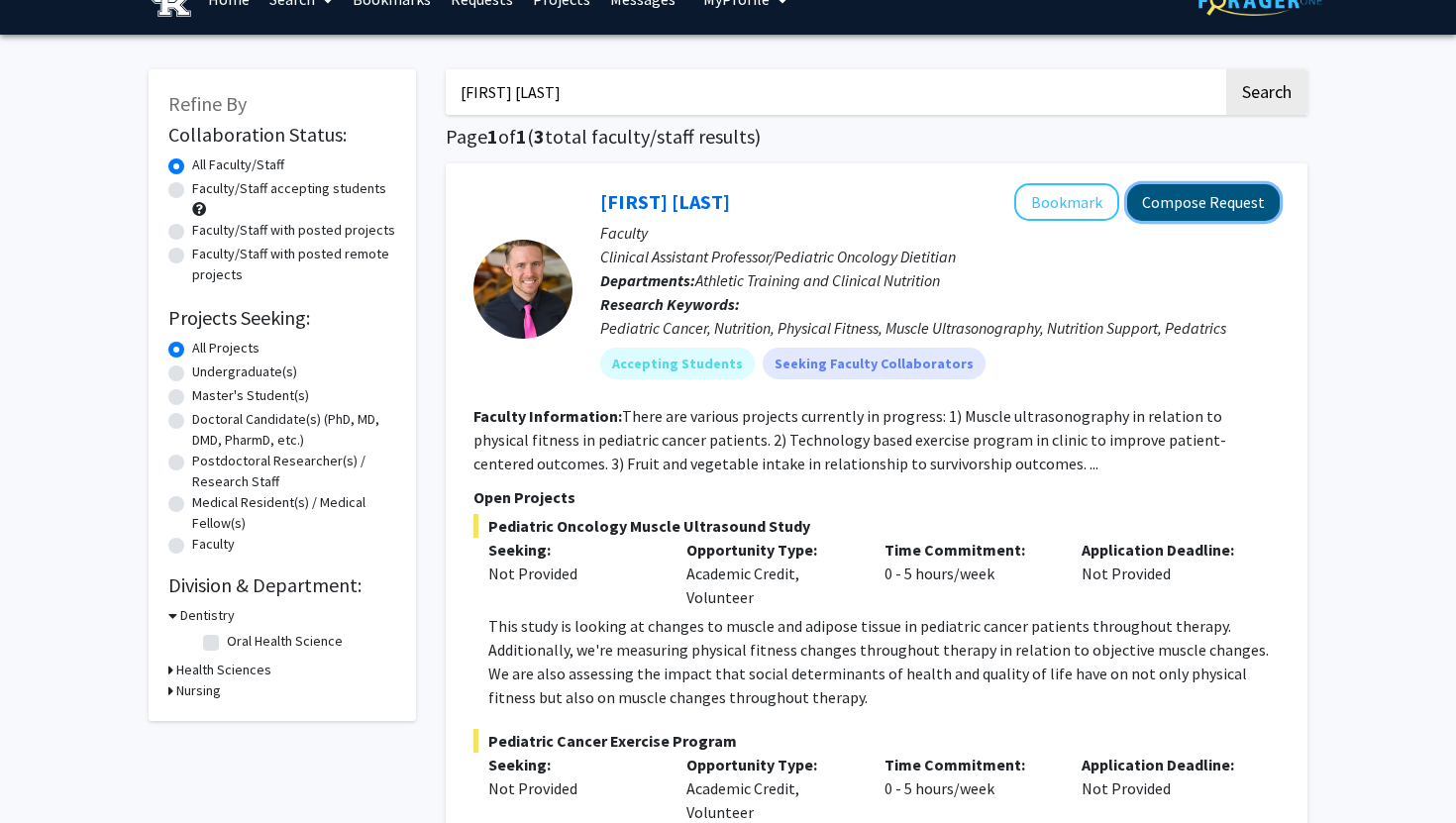 click on "Compose Request" 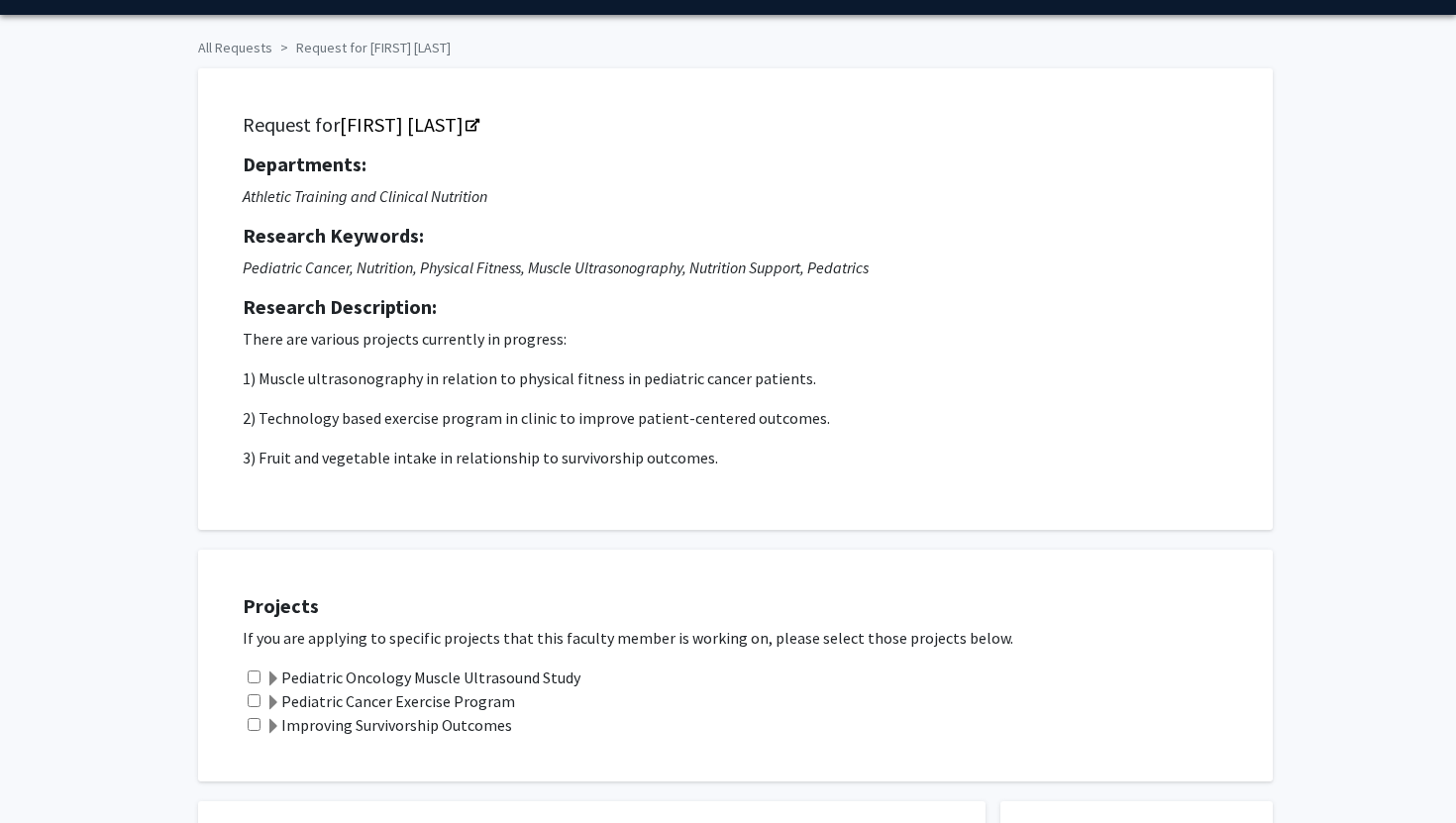 scroll, scrollTop: 57, scrollLeft: 0, axis: vertical 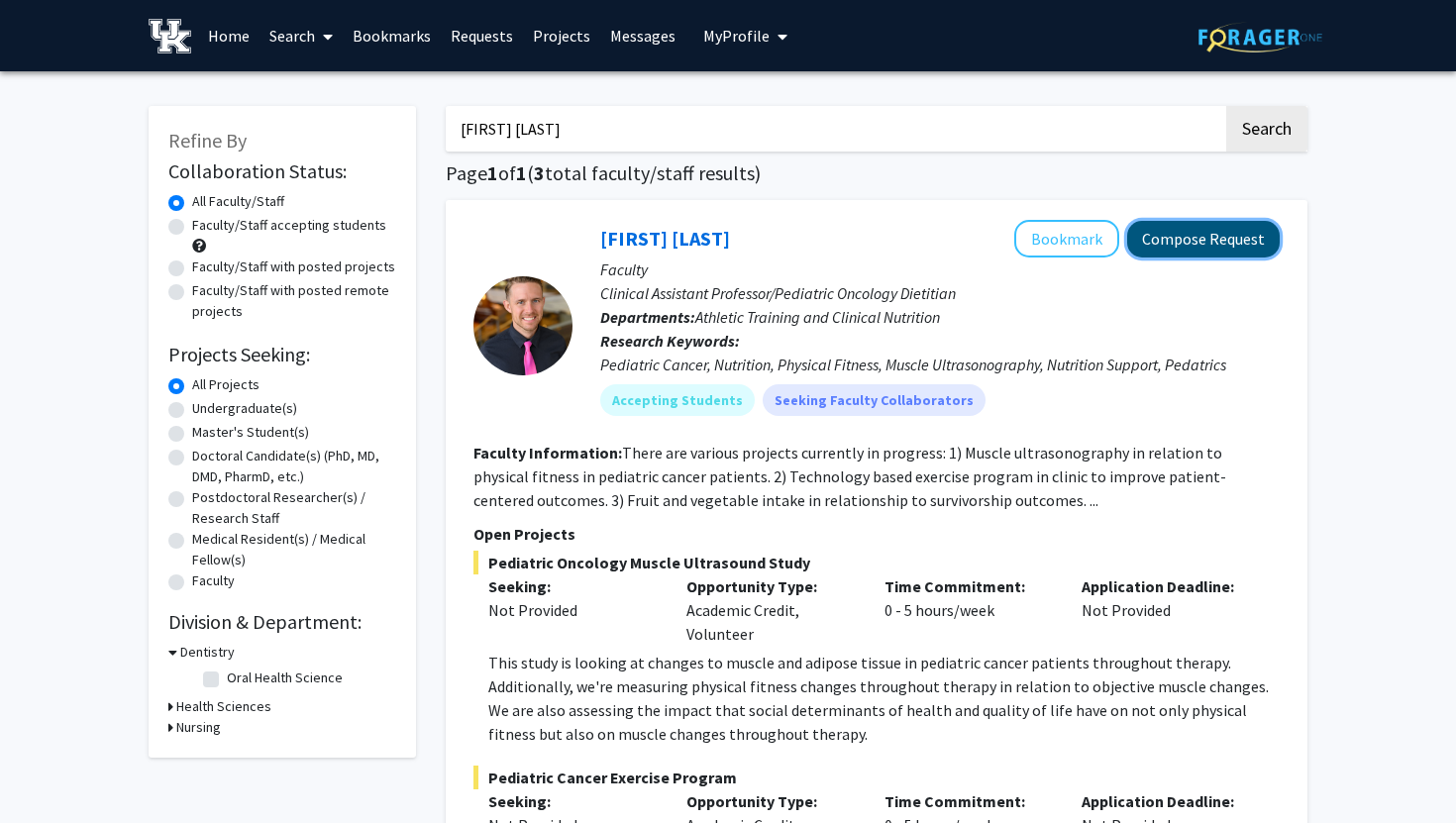 click on "Compose Request" 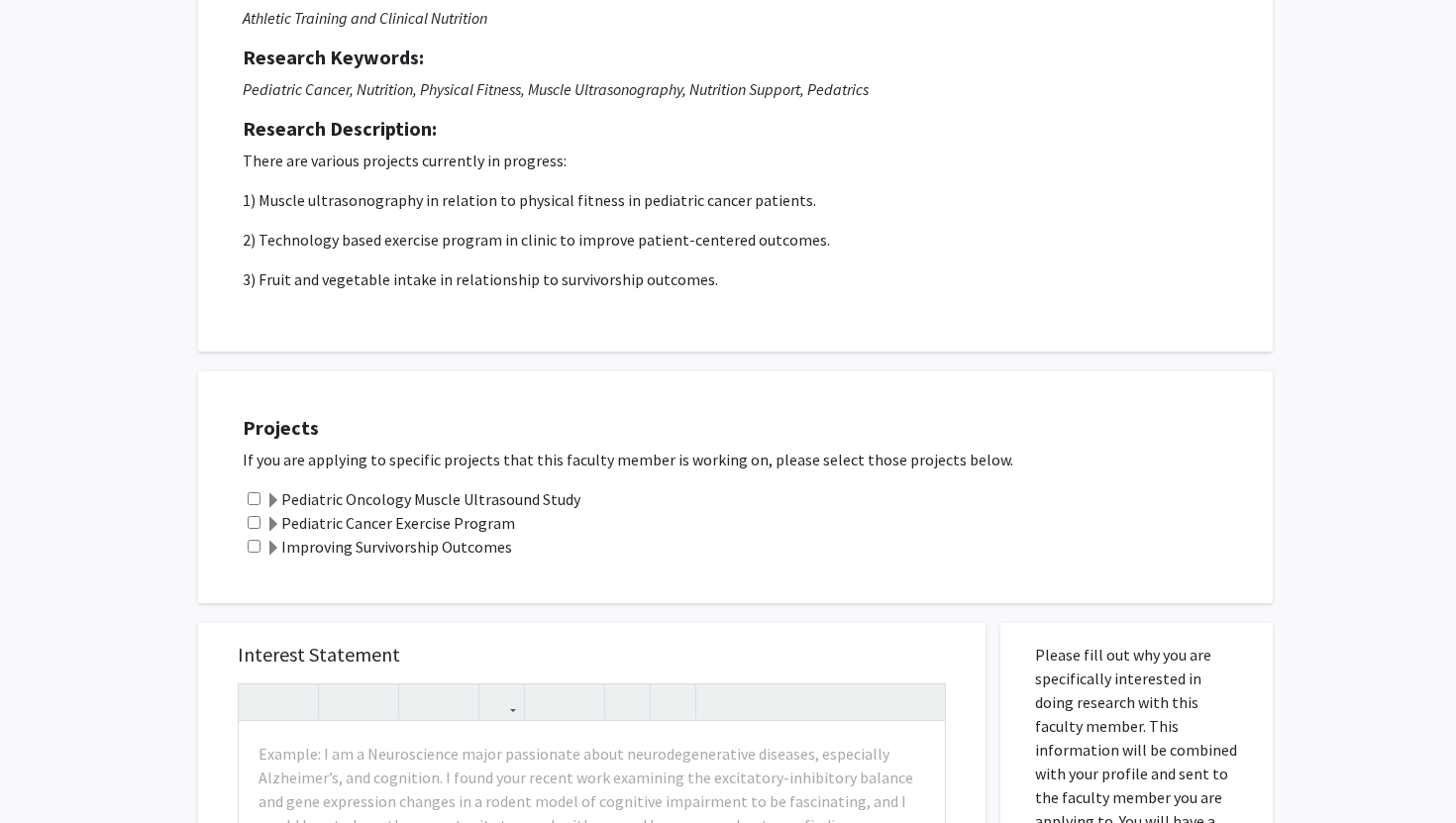 scroll, scrollTop: 415, scrollLeft: 0, axis: vertical 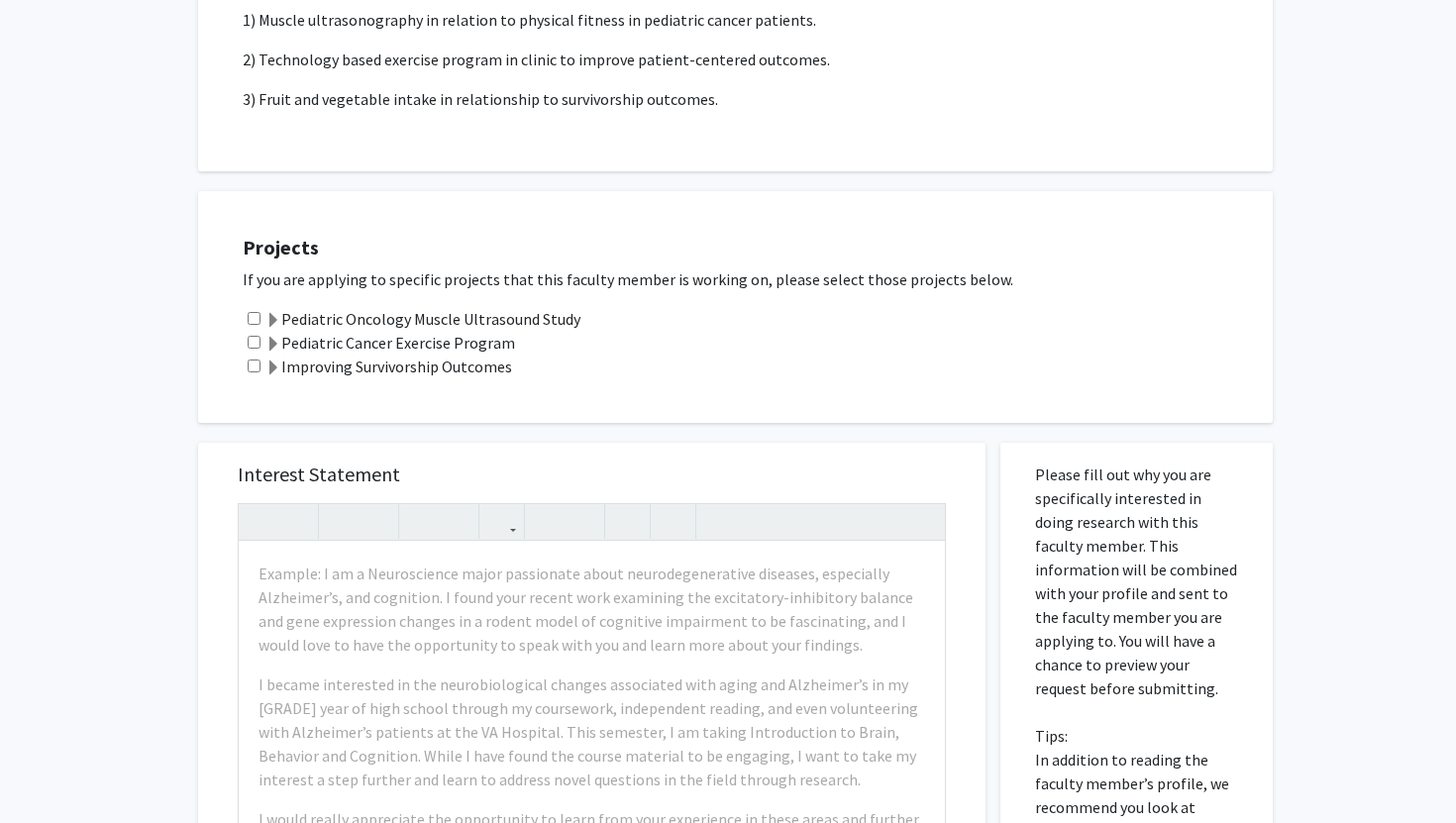 click 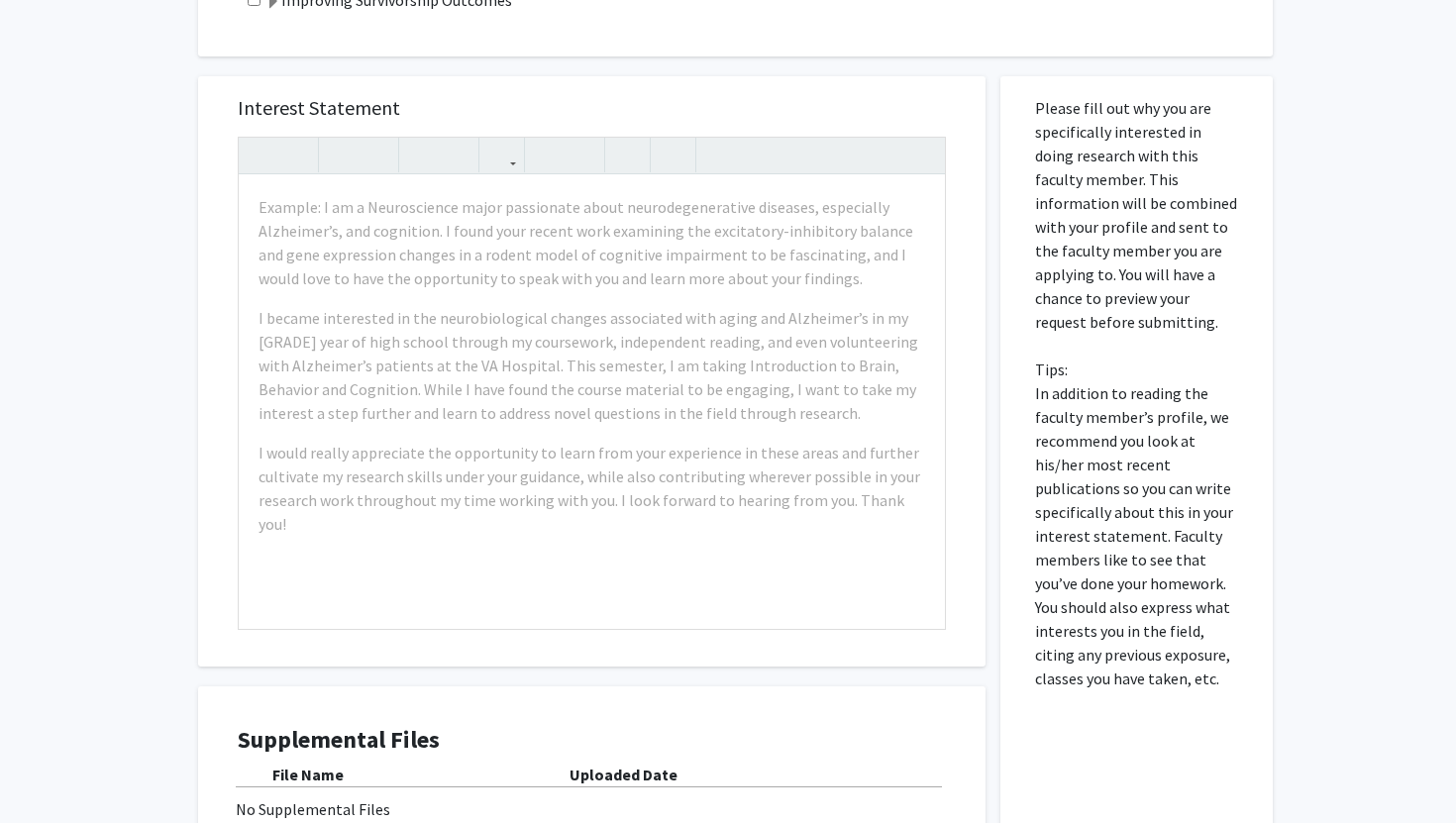 scroll, scrollTop: 783, scrollLeft: 0, axis: vertical 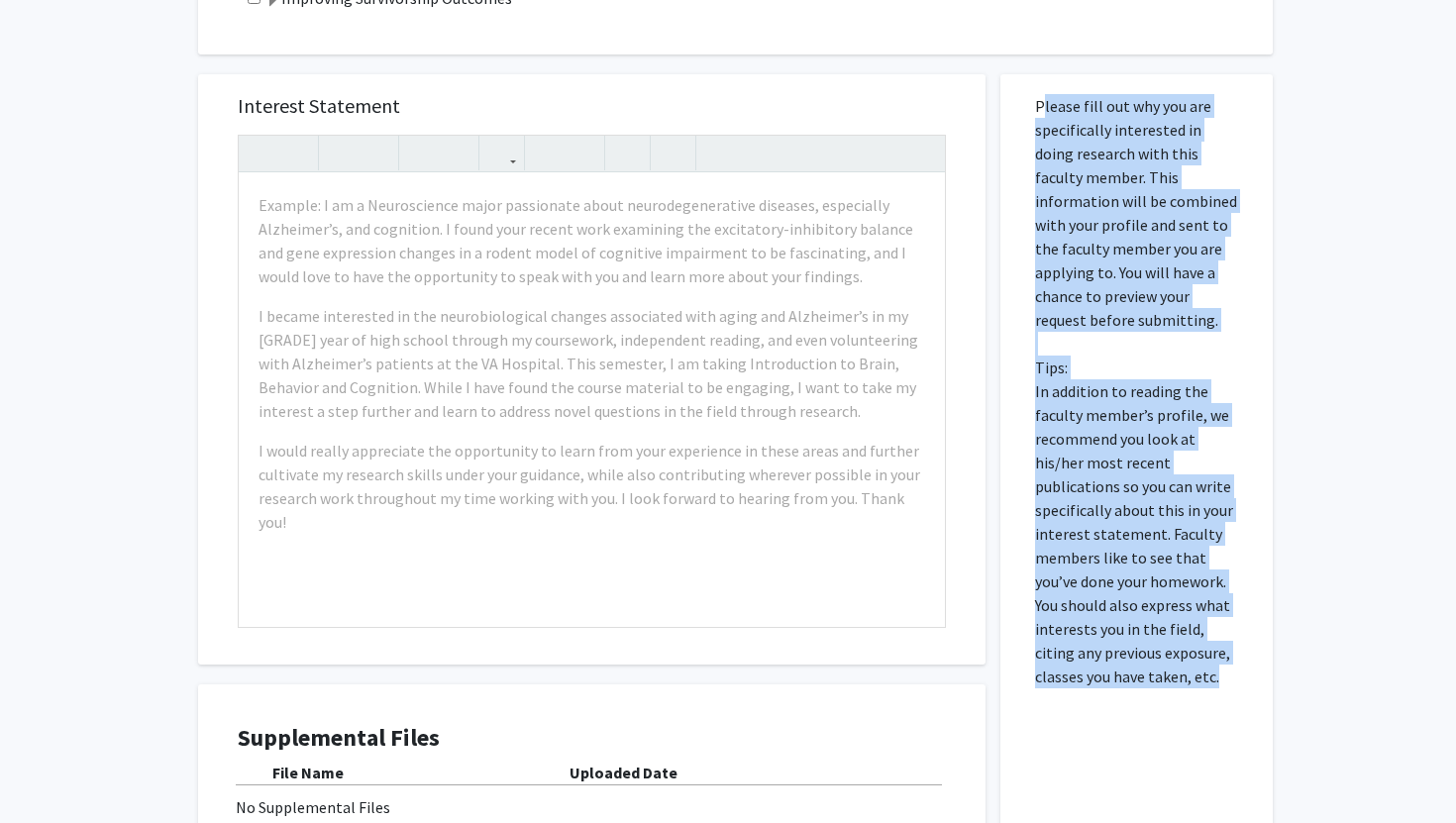 drag, startPoint x: 1036, startPoint y: 109, endPoint x: 1188, endPoint y: 674, distance: 585.08888 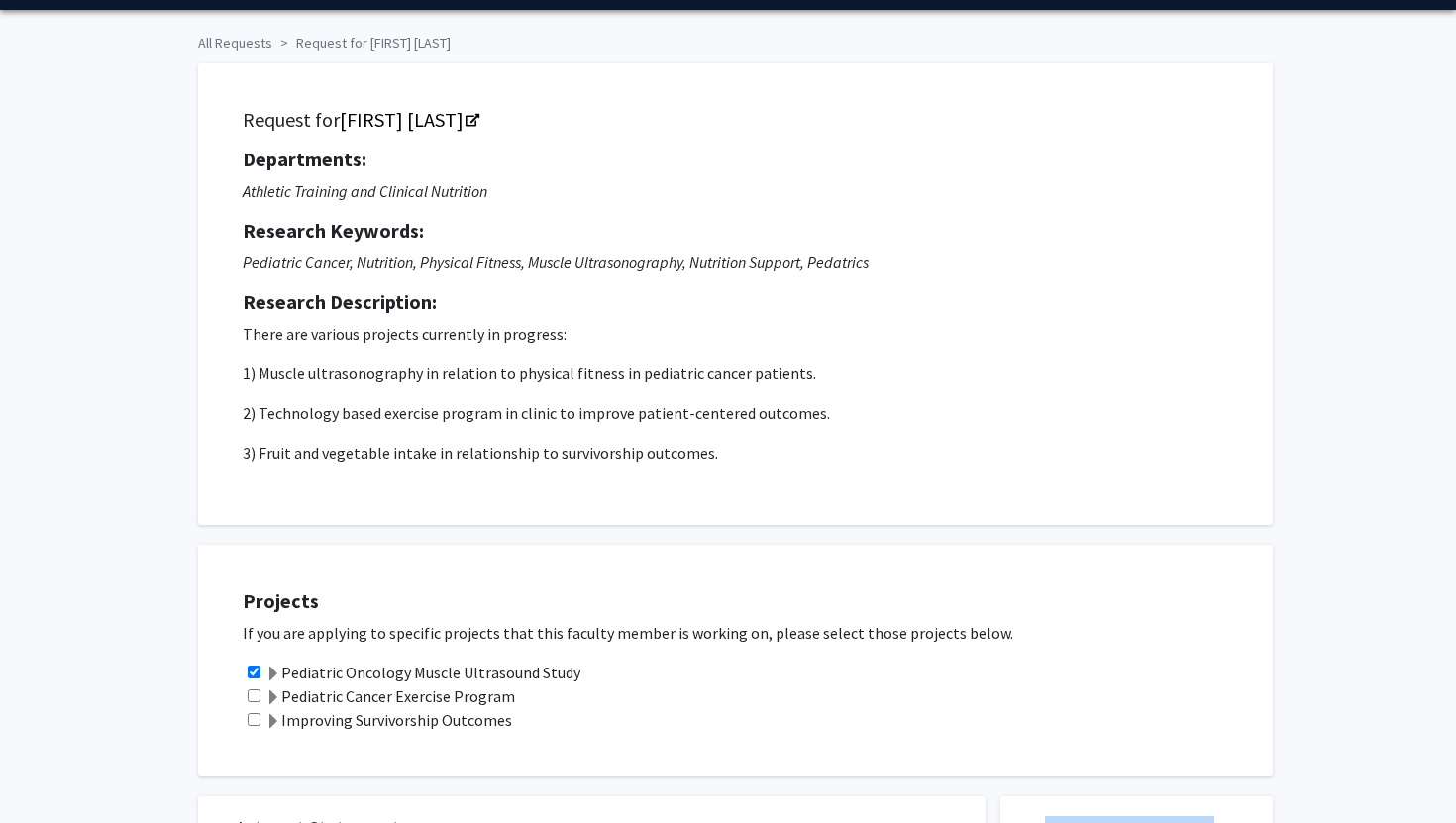 scroll, scrollTop: 62, scrollLeft: 0, axis: vertical 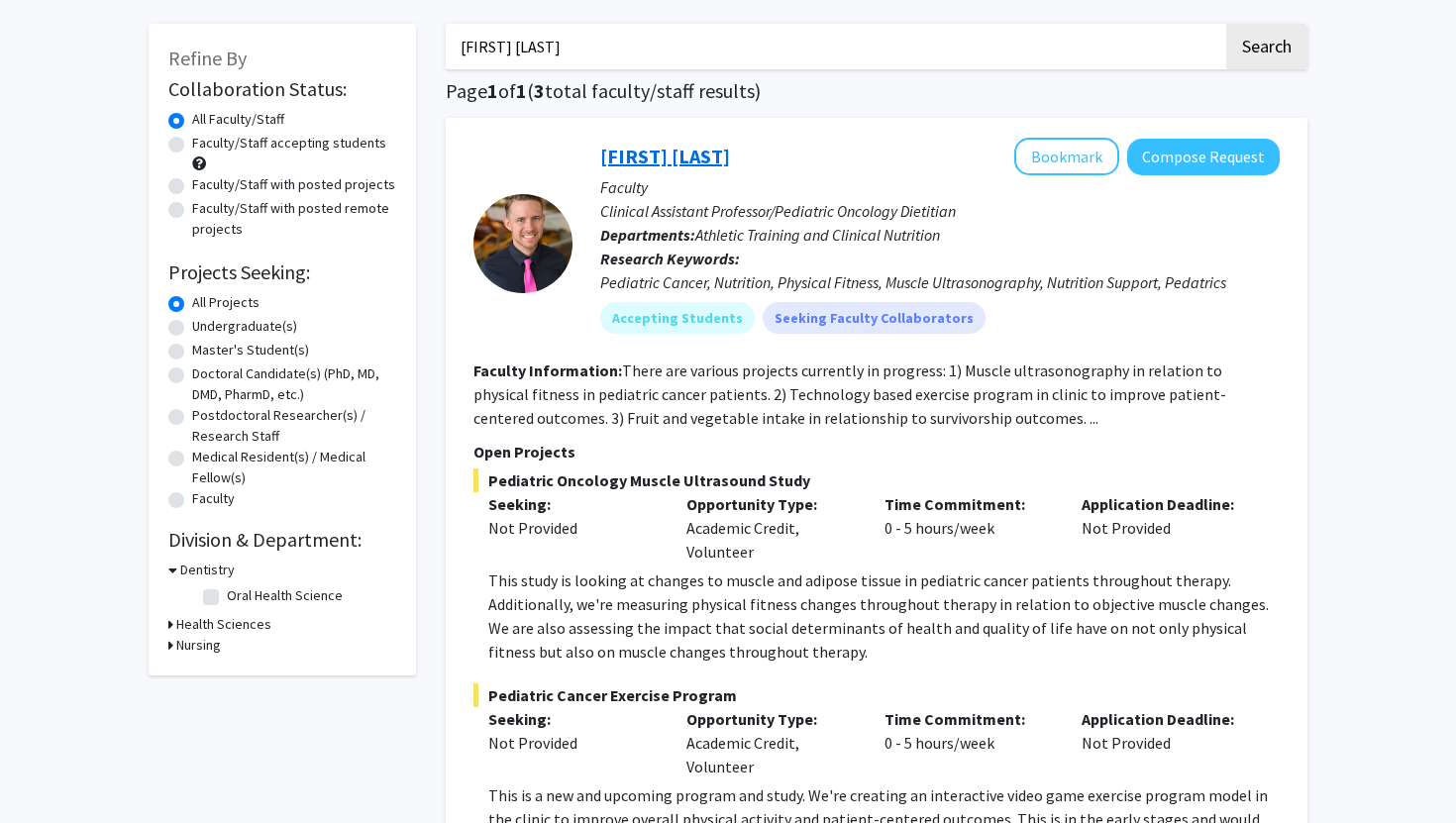click on "[FIRST] [LAST]" 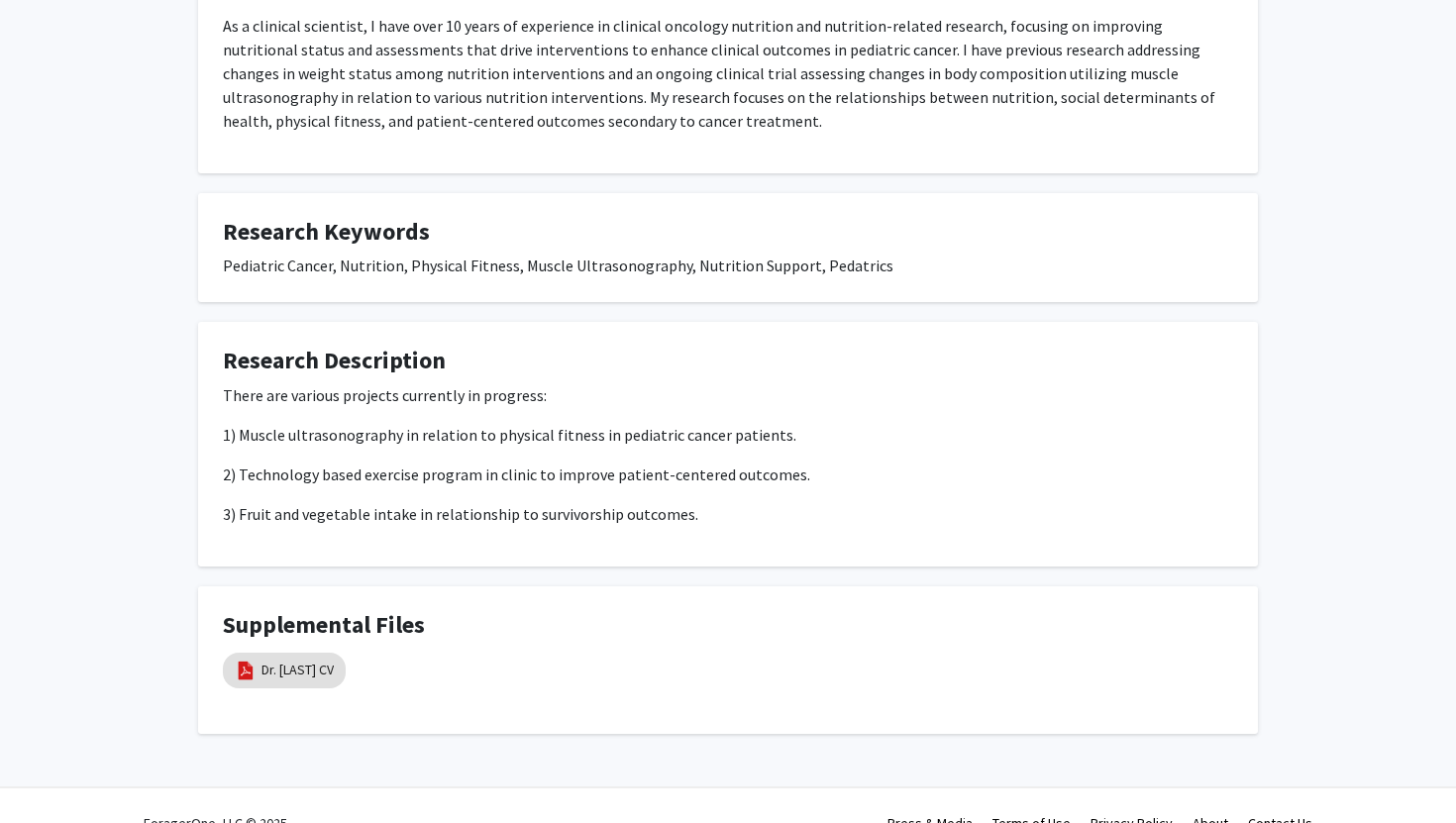 scroll, scrollTop: 1015, scrollLeft: 0, axis: vertical 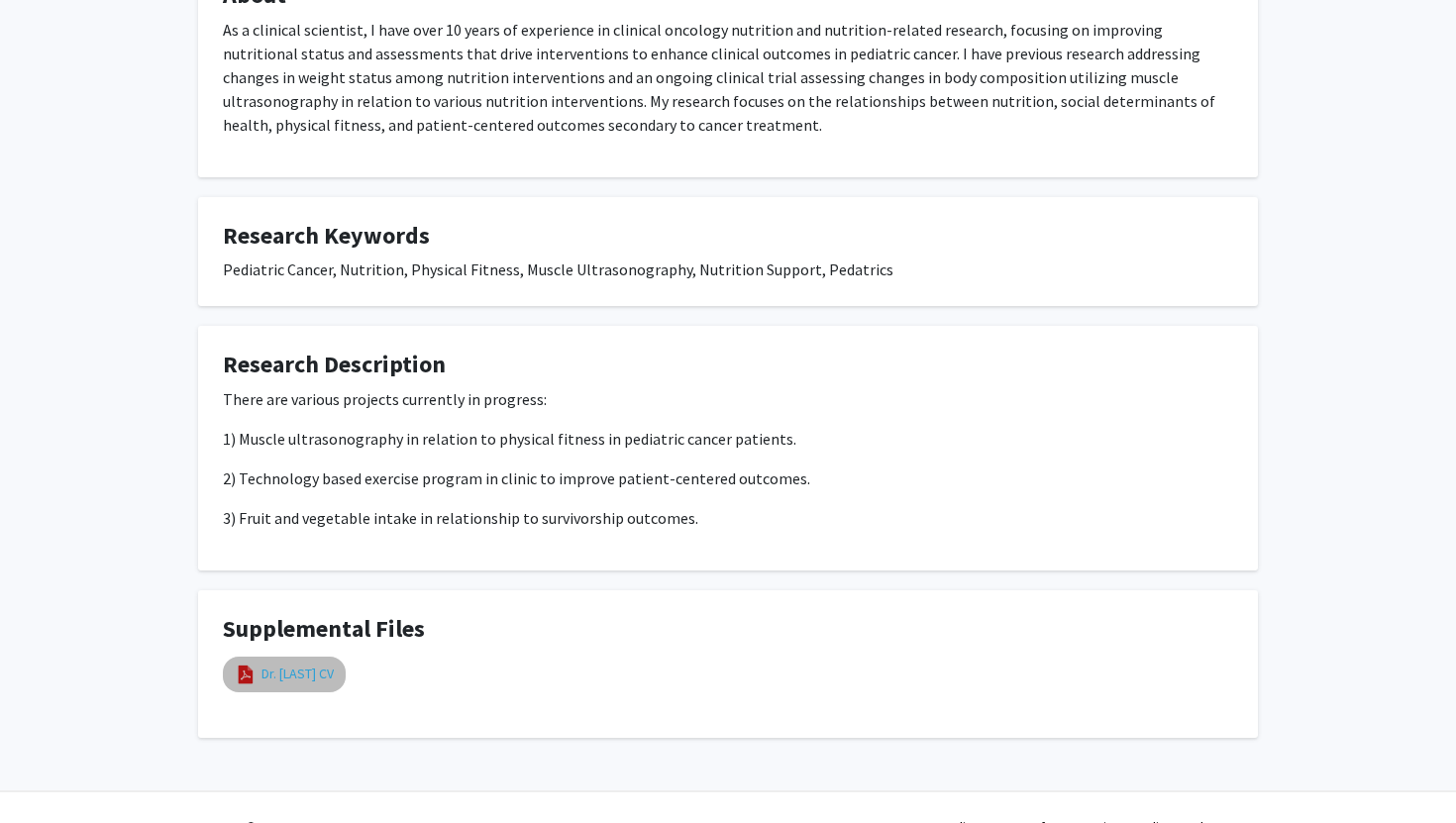 click on "Dr. [LAST] CV" at bounding box center (297, 673) 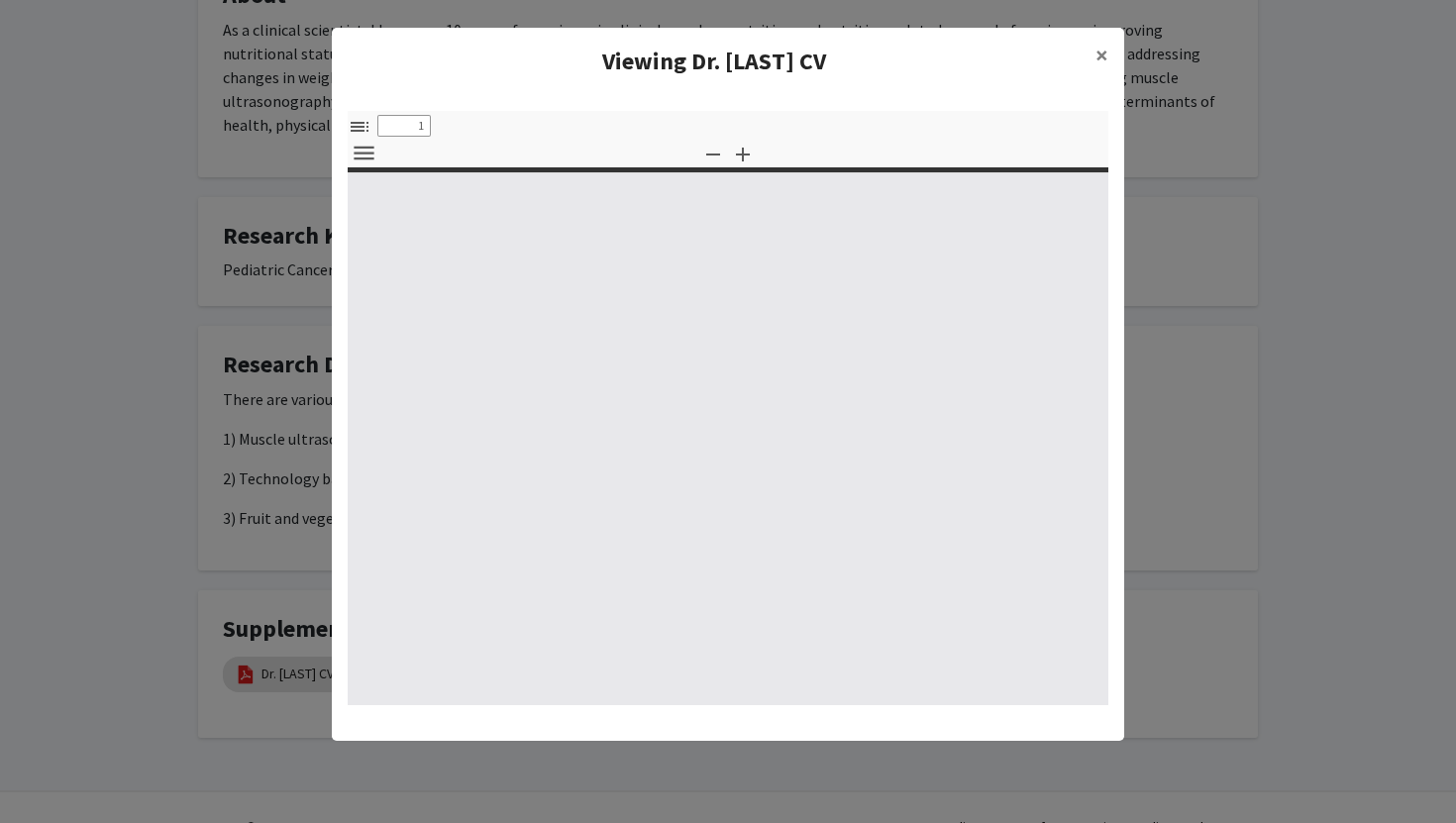 select on "custom" 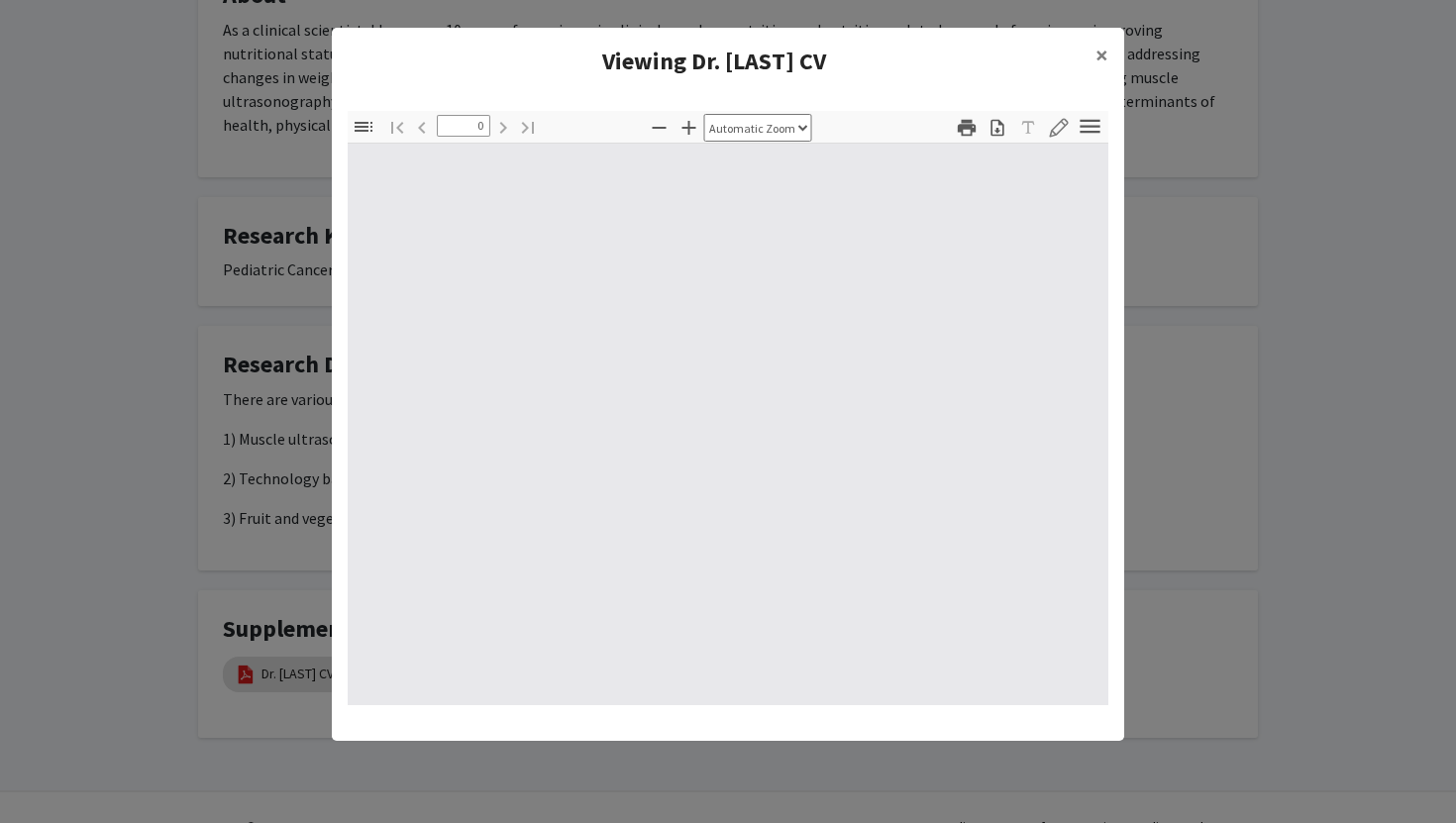 select on "custom" 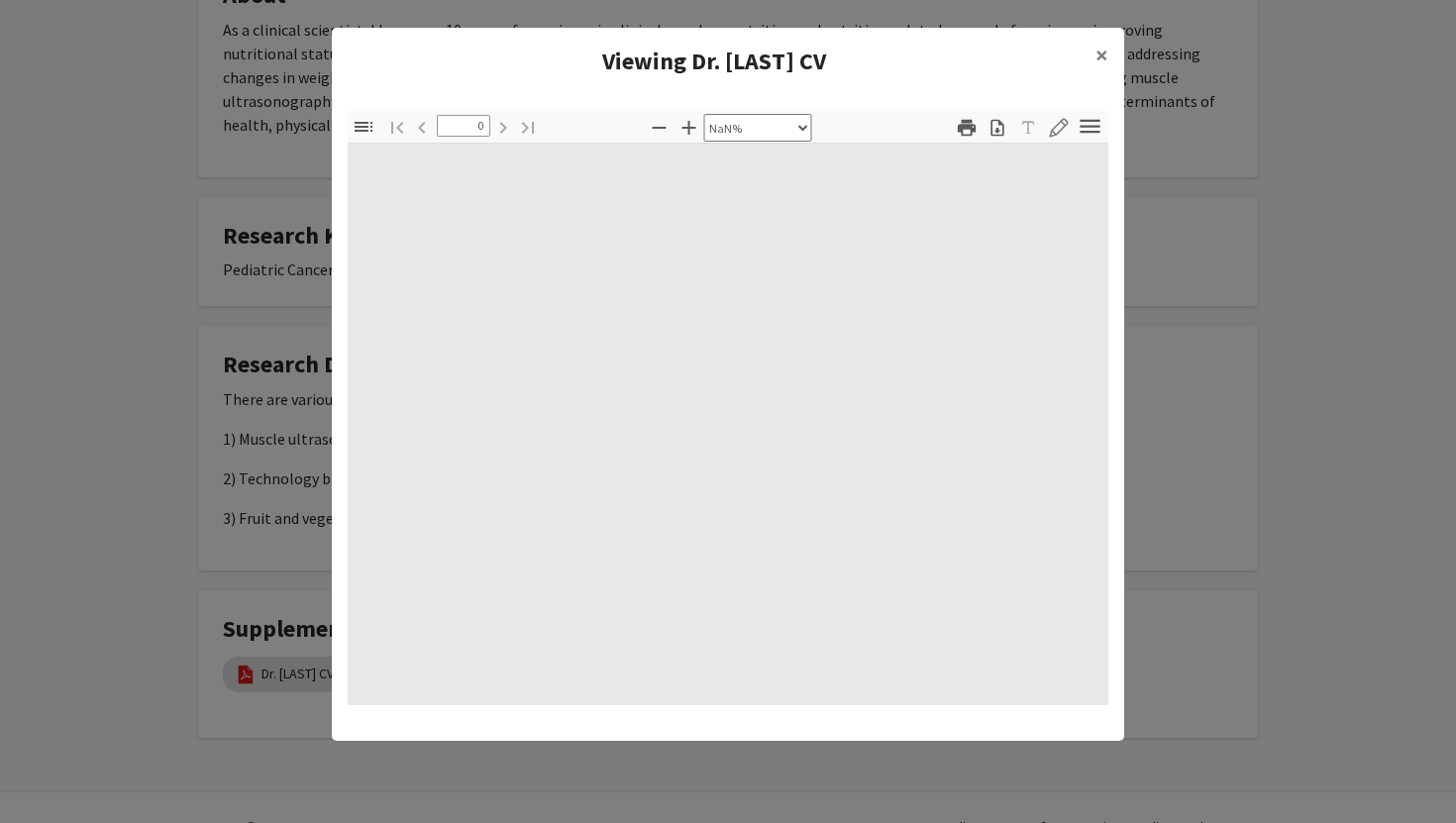 type on "1" 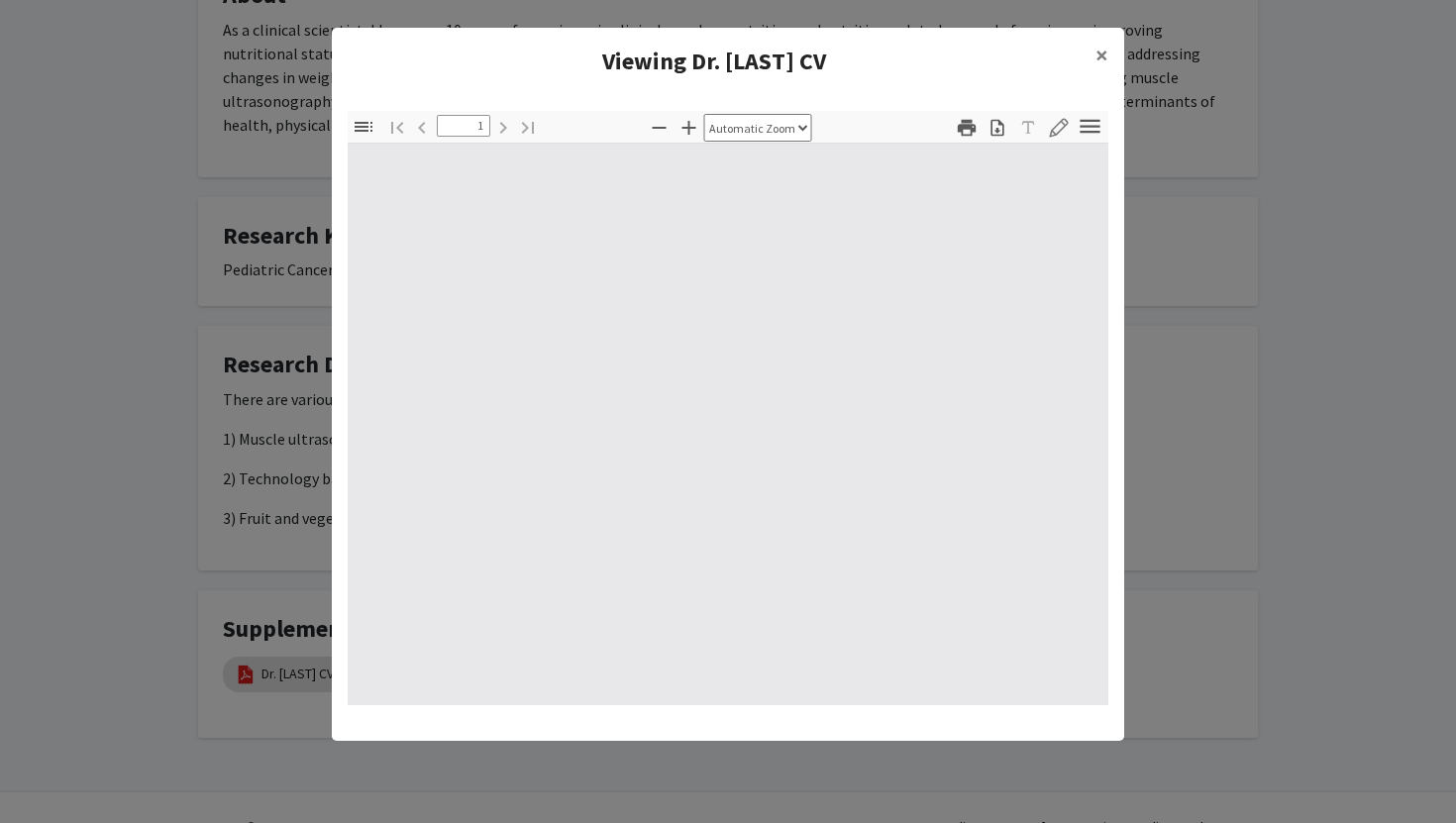 select on "auto" 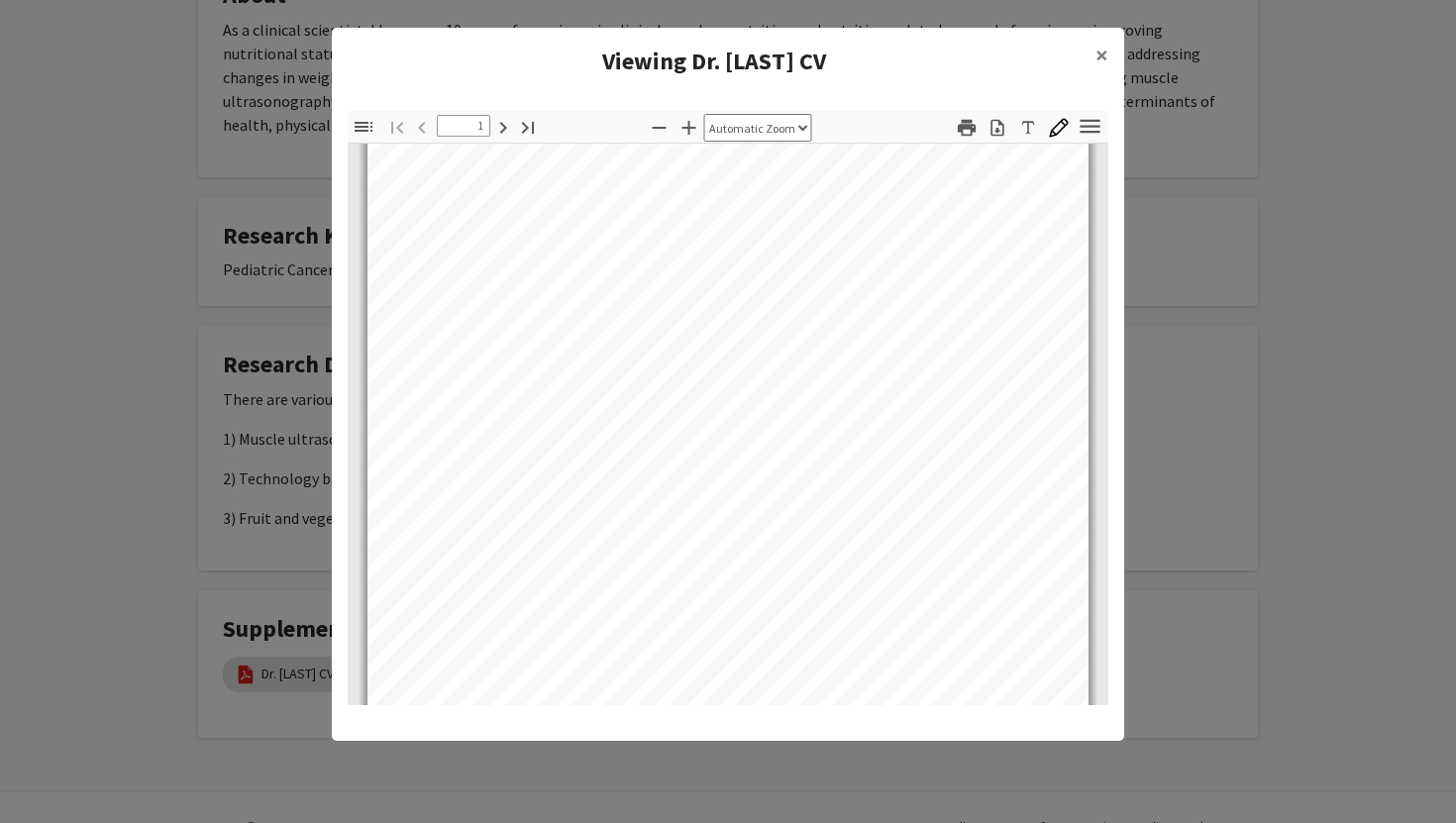 scroll, scrollTop: 0, scrollLeft: 0, axis: both 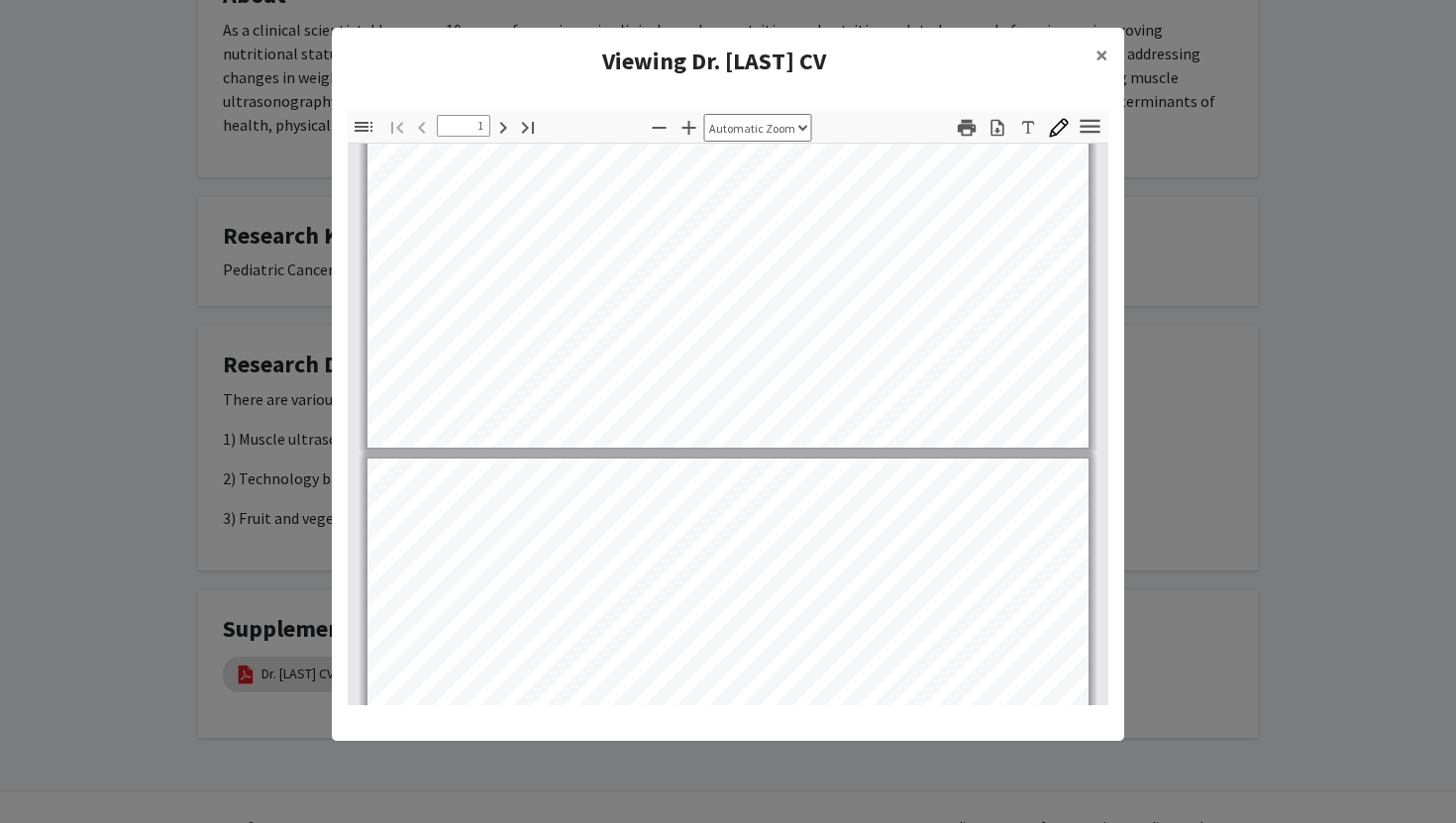 type on "2" 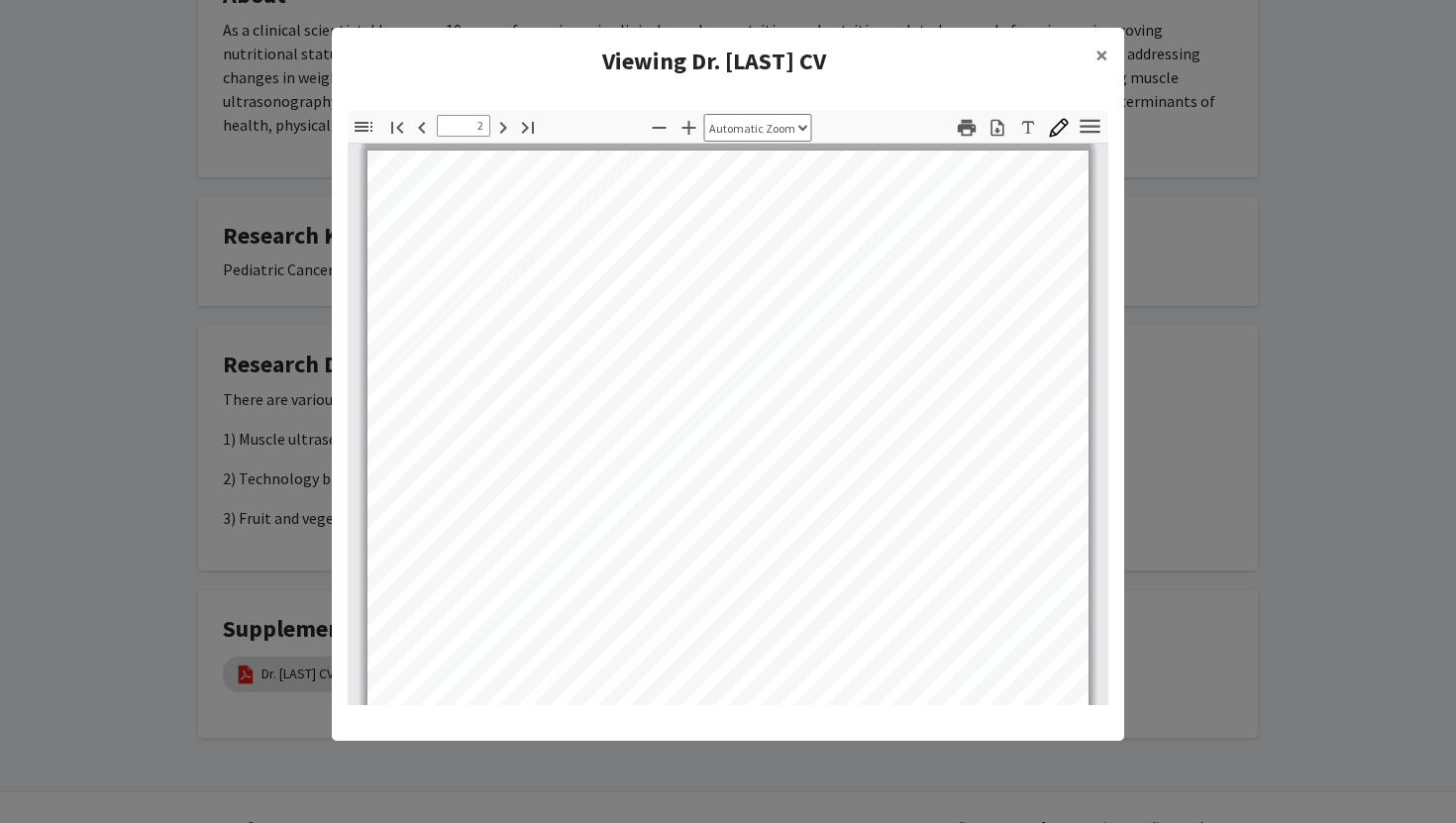 scroll, scrollTop: 1051, scrollLeft: 0, axis: vertical 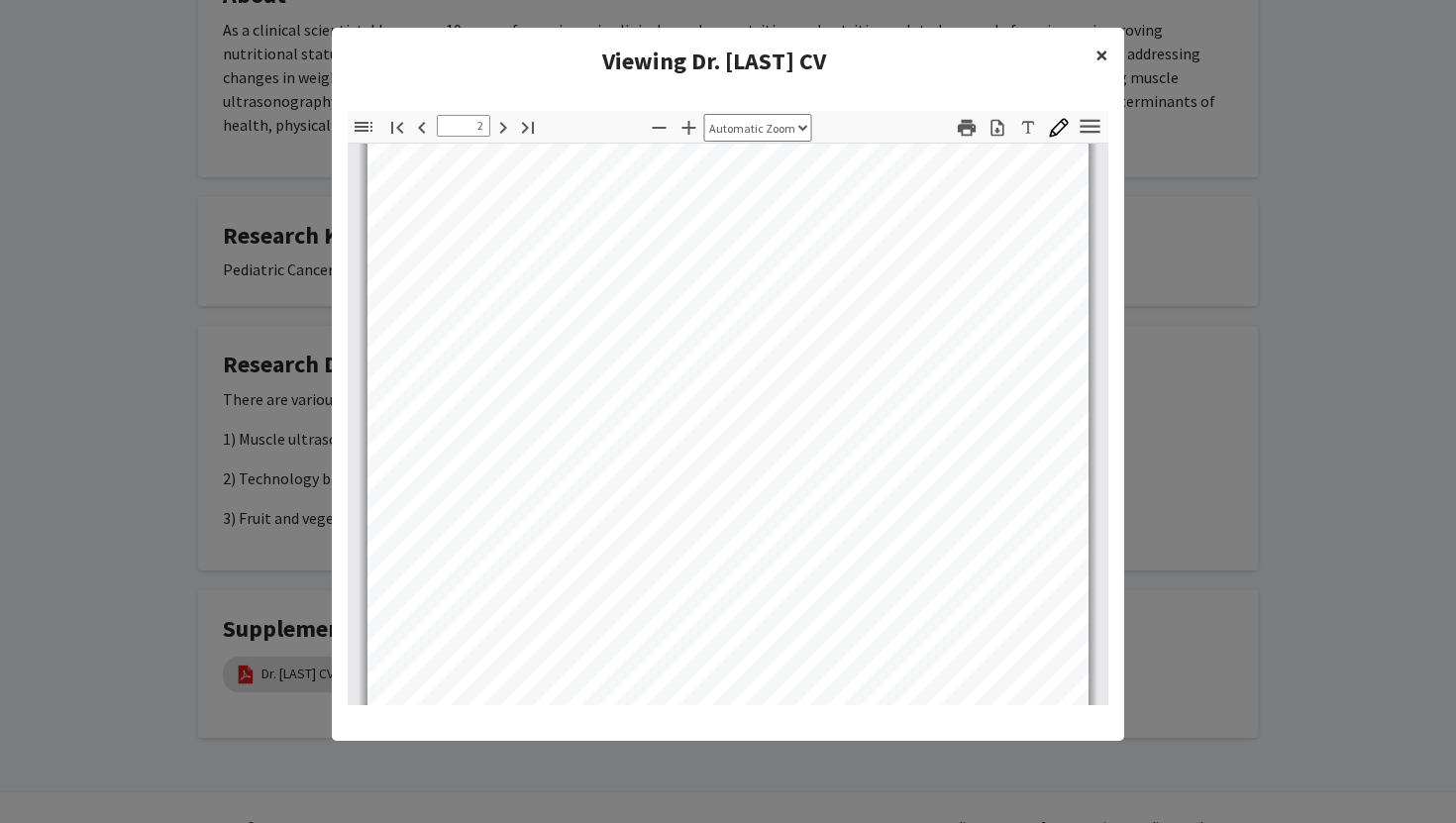 click on "×" 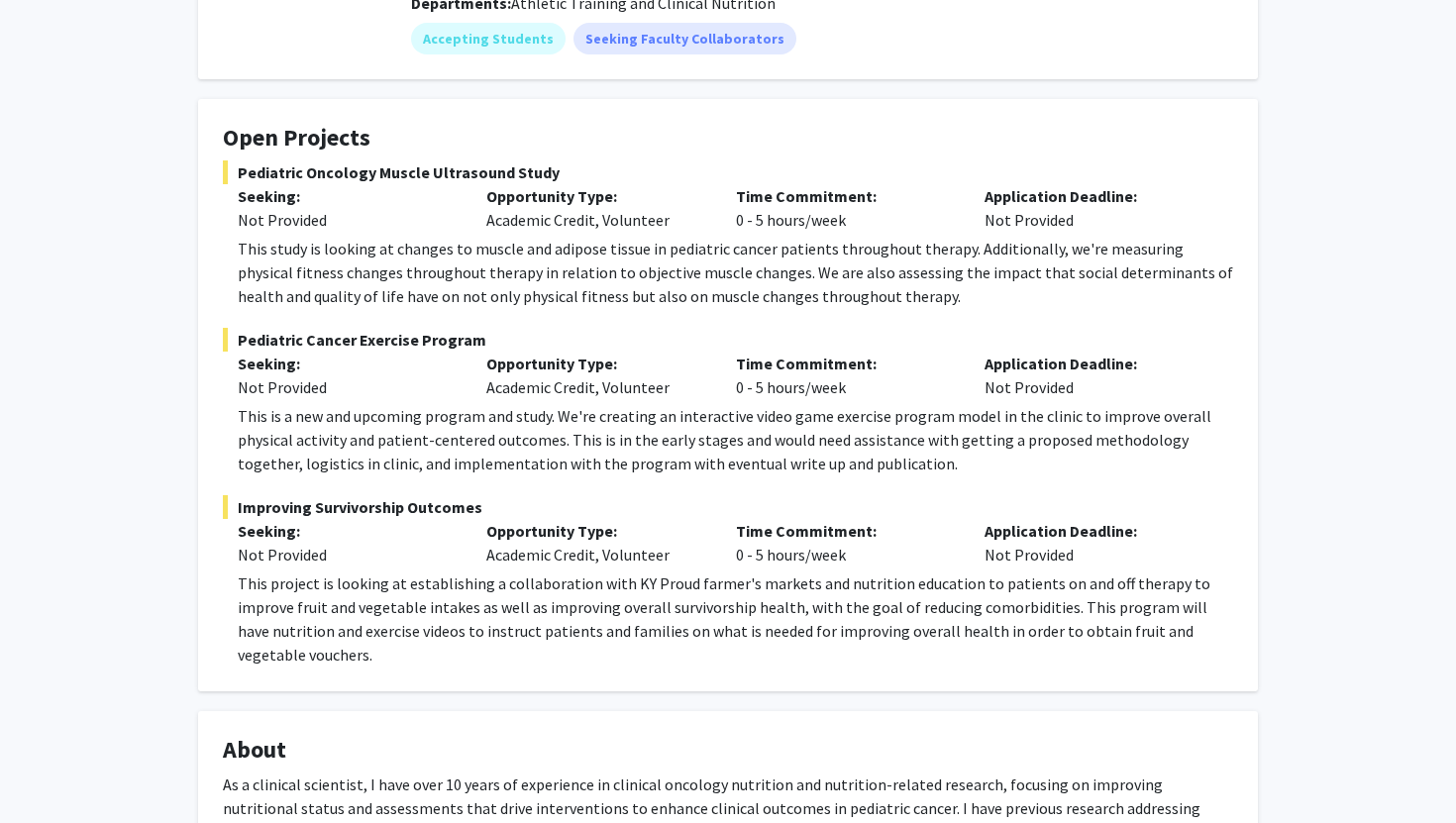 scroll, scrollTop: 230, scrollLeft: 0, axis: vertical 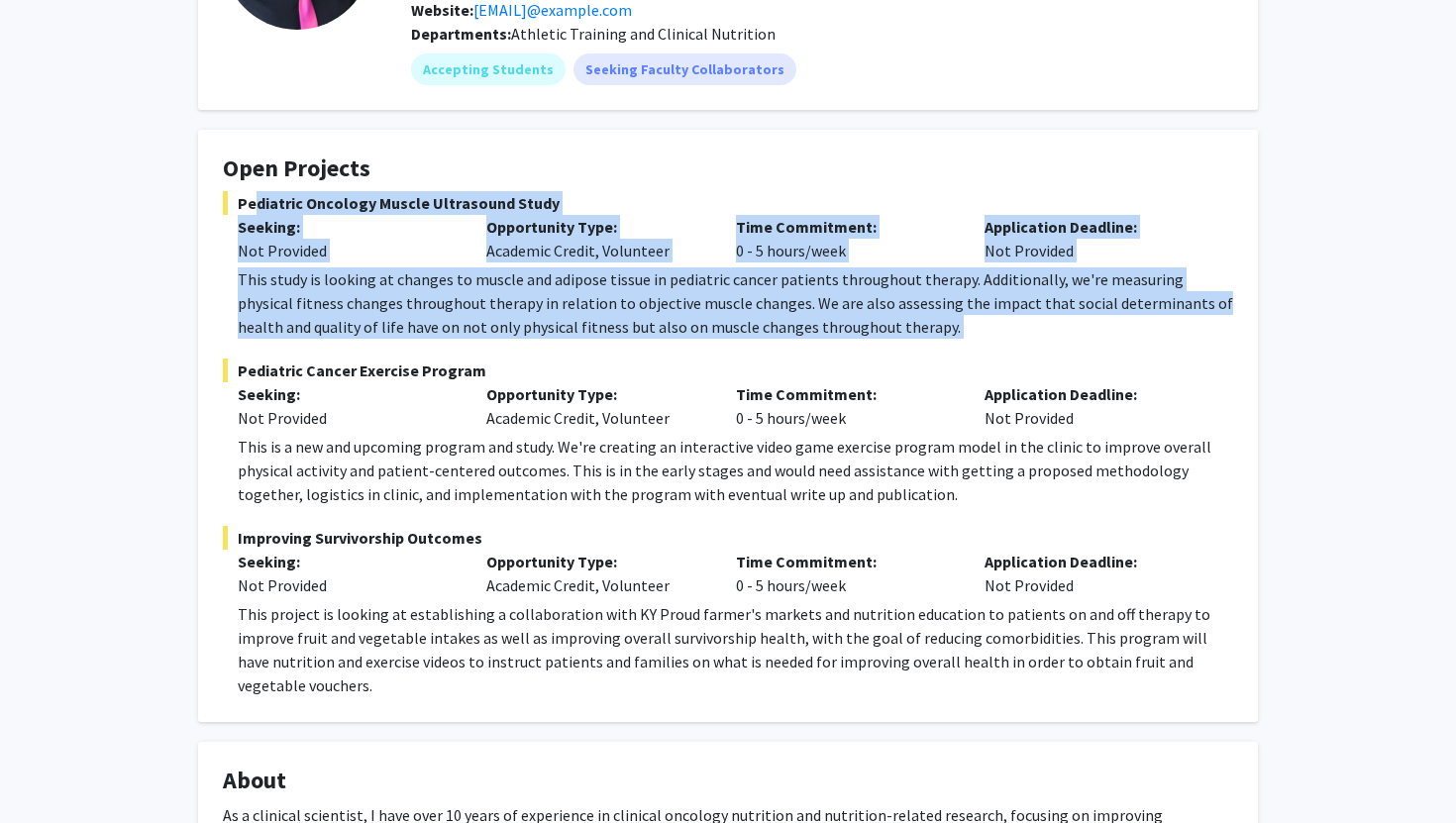 drag, startPoint x: 243, startPoint y: 202, endPoint x: 950, endPoint y: 341, distance: 720.53452 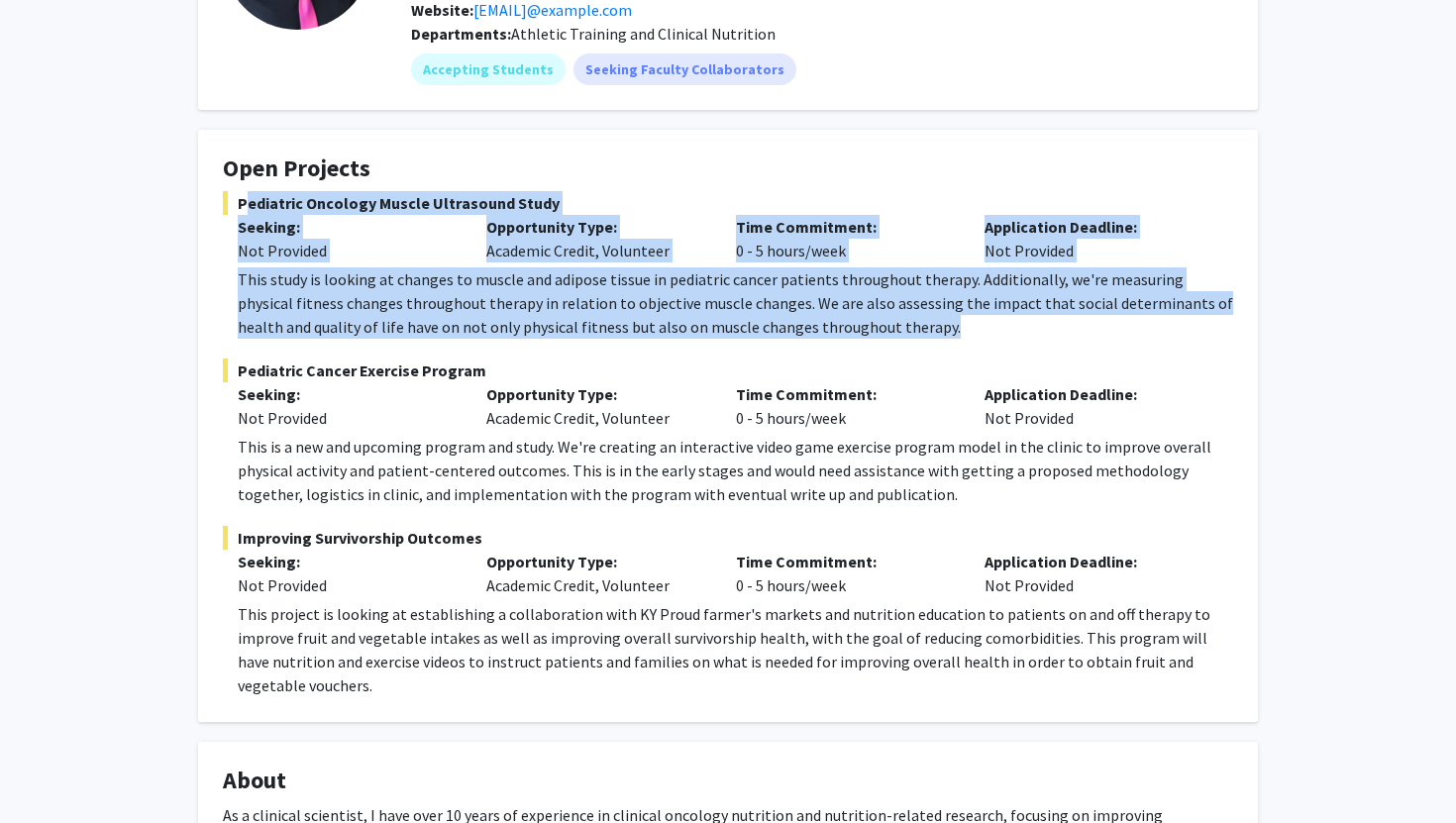 drag, startPoint x: 241, startPoint y: 196, endPoint x: 913, endPoint y: 332, distance: 685.6238 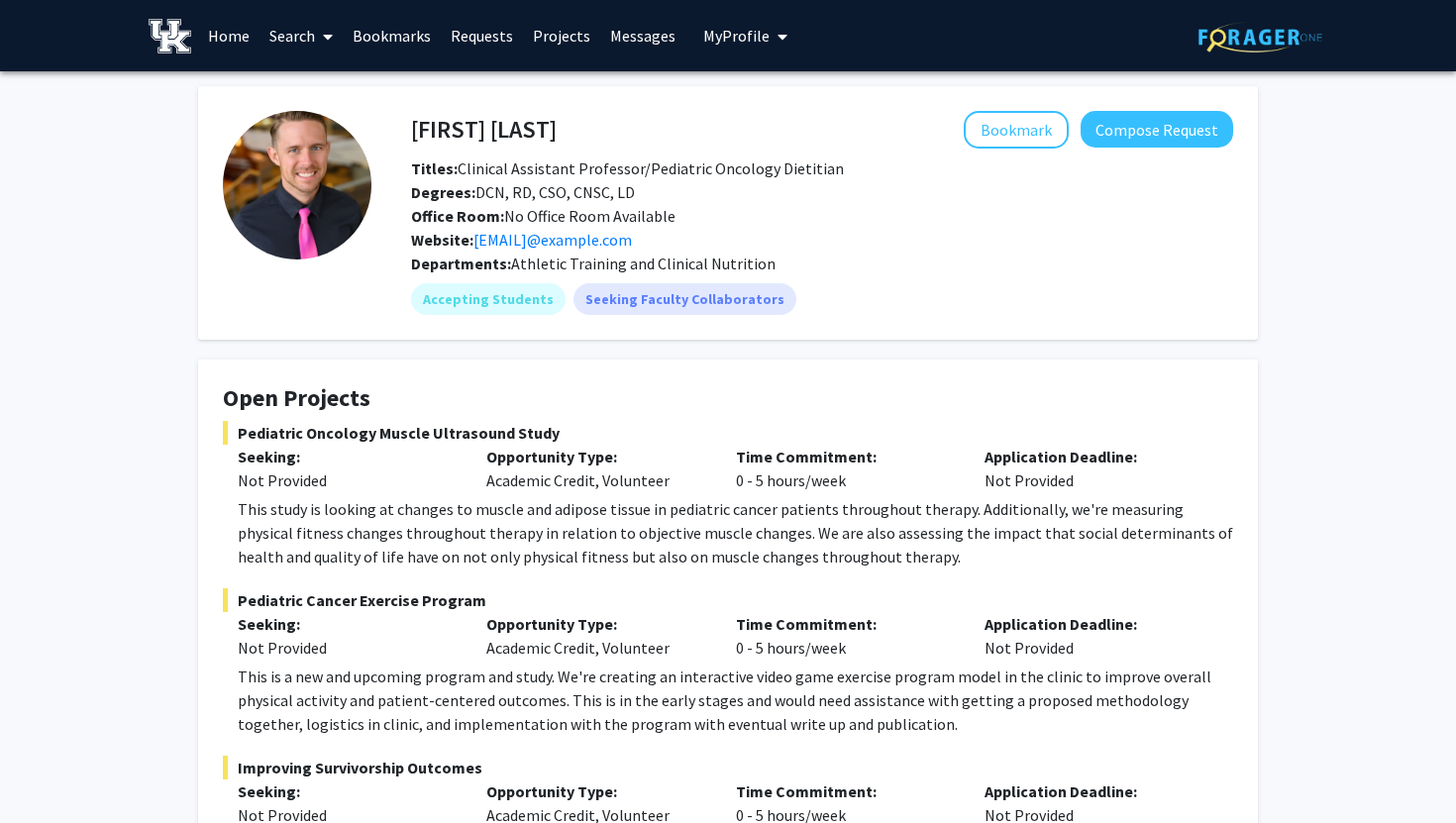 click on "Office Room: No Office Room Available" 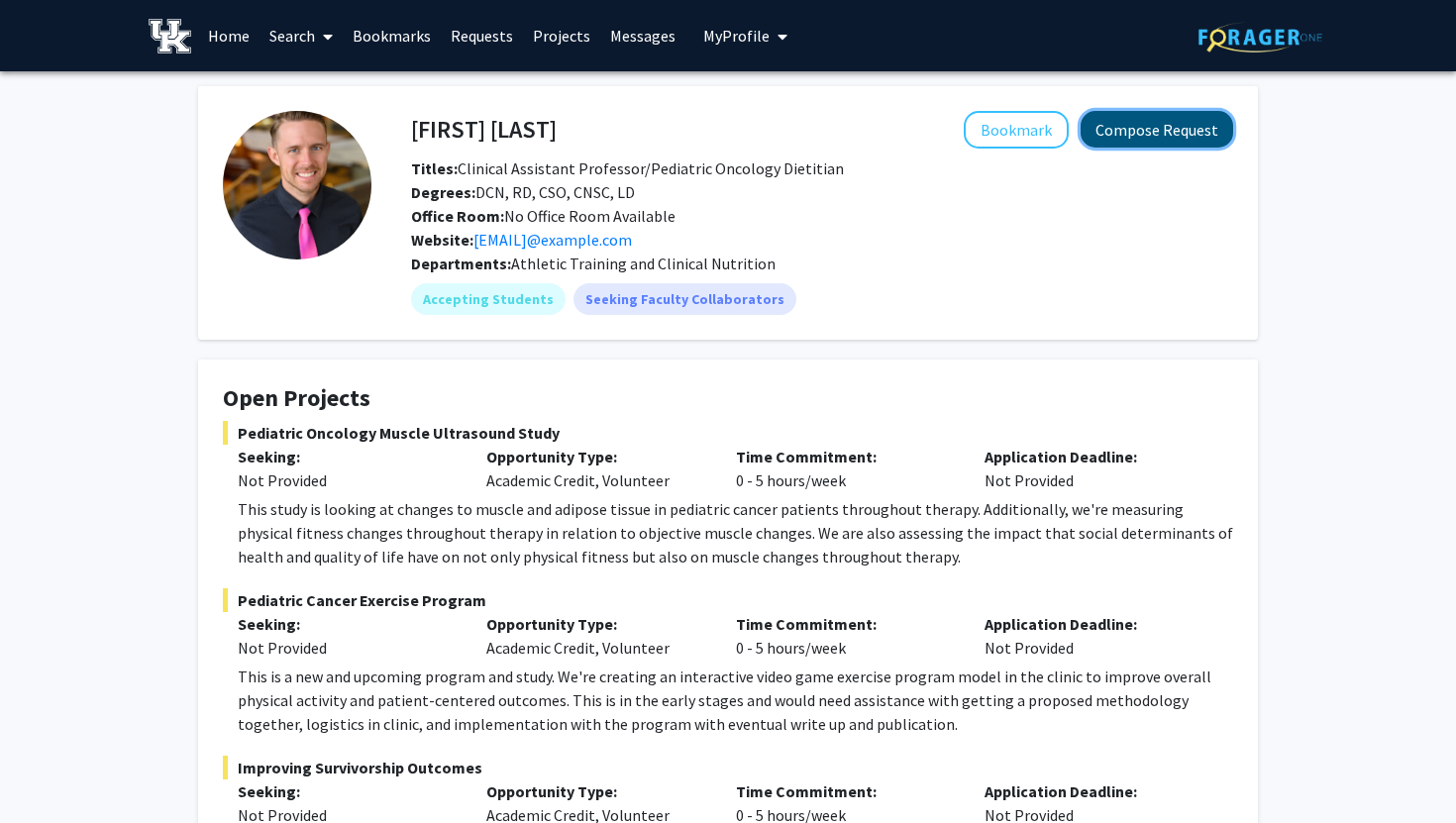 click on "Compose Request" 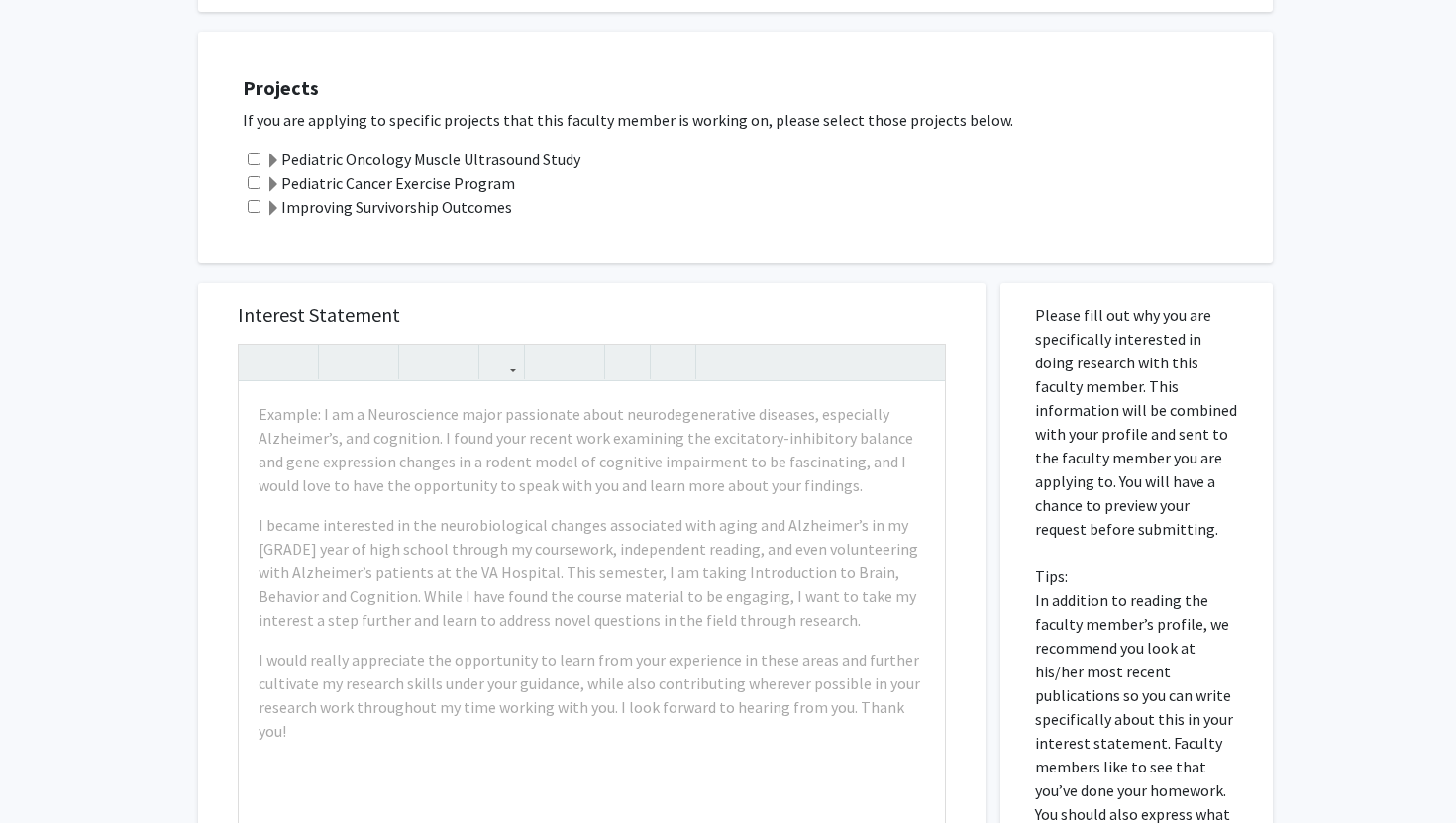 scroll, scrollTop: 582, scrollLeft: 0, axis: vertical 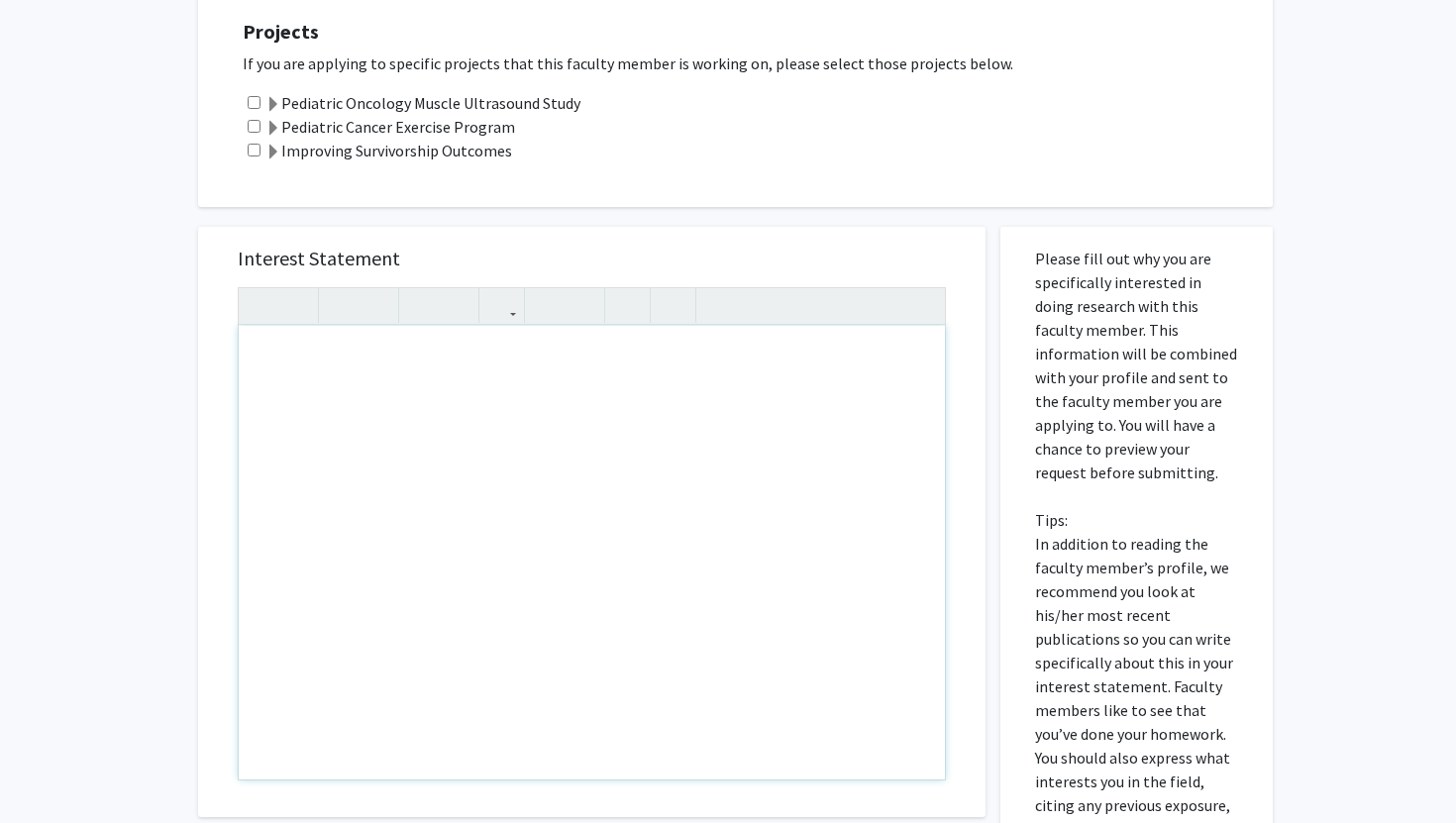 click at bounding box center (591, 553) 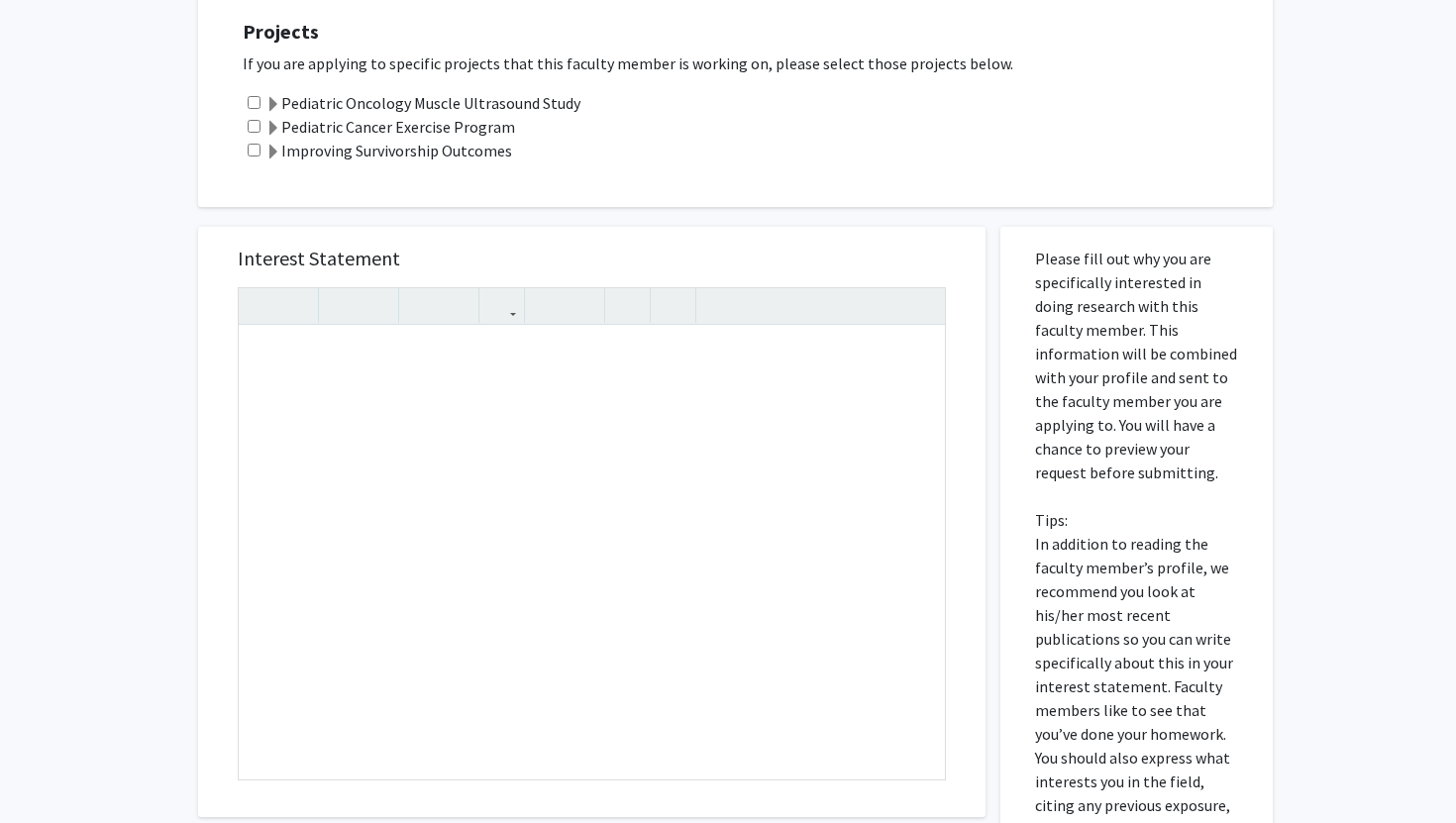 click 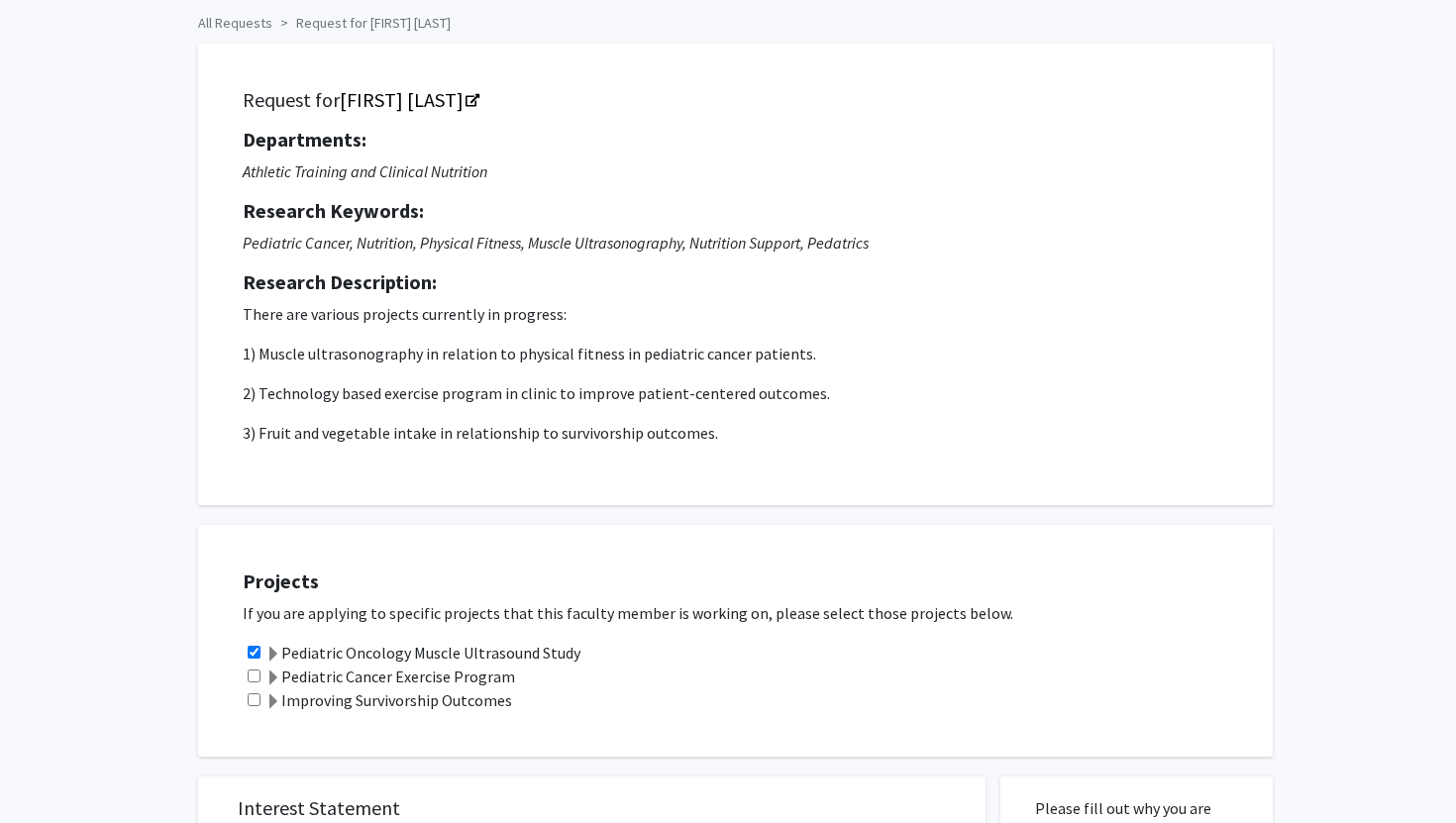 scroll, scrollTop: 75, scrollLeft: 0, axis: vertical 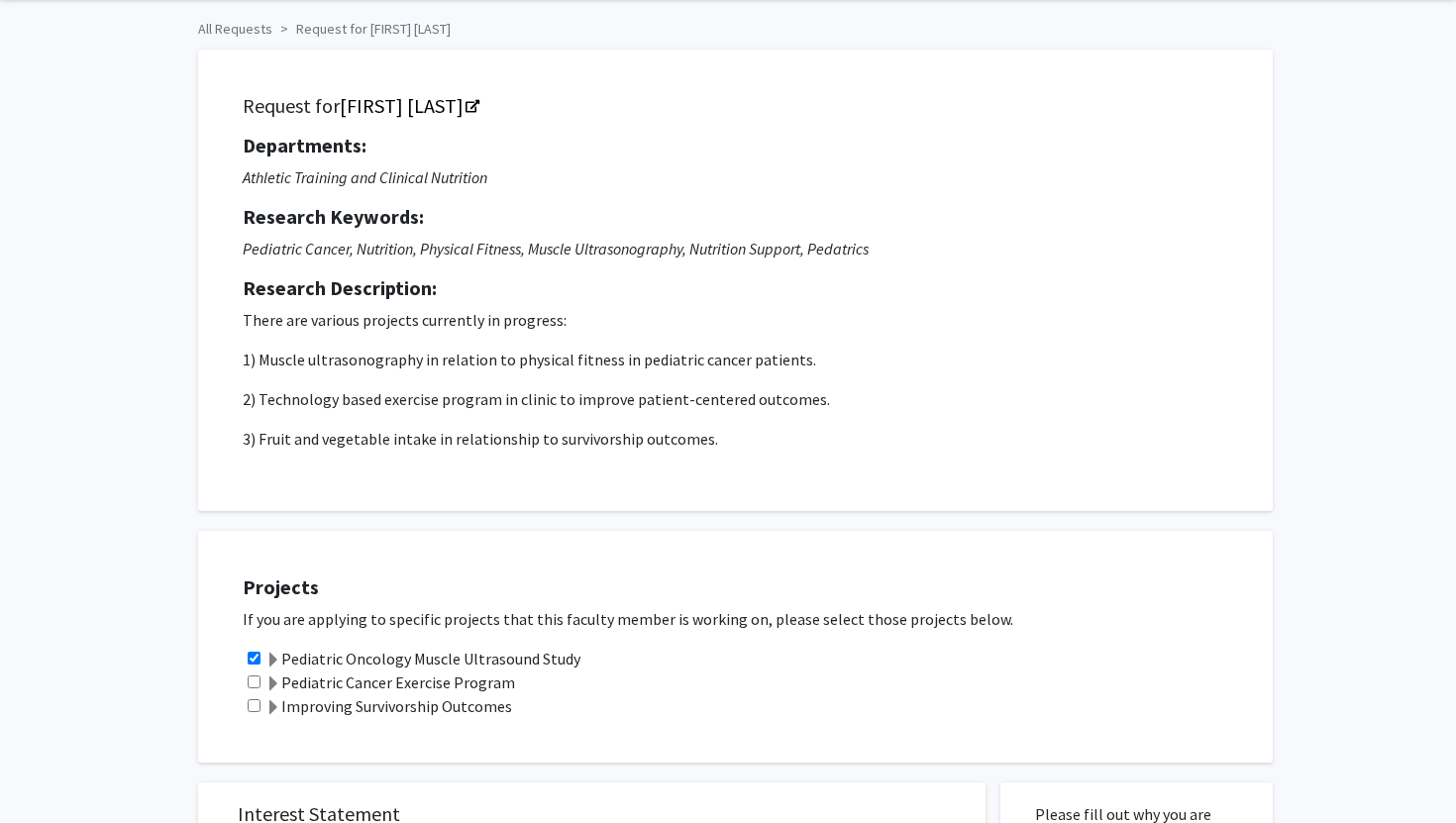 click 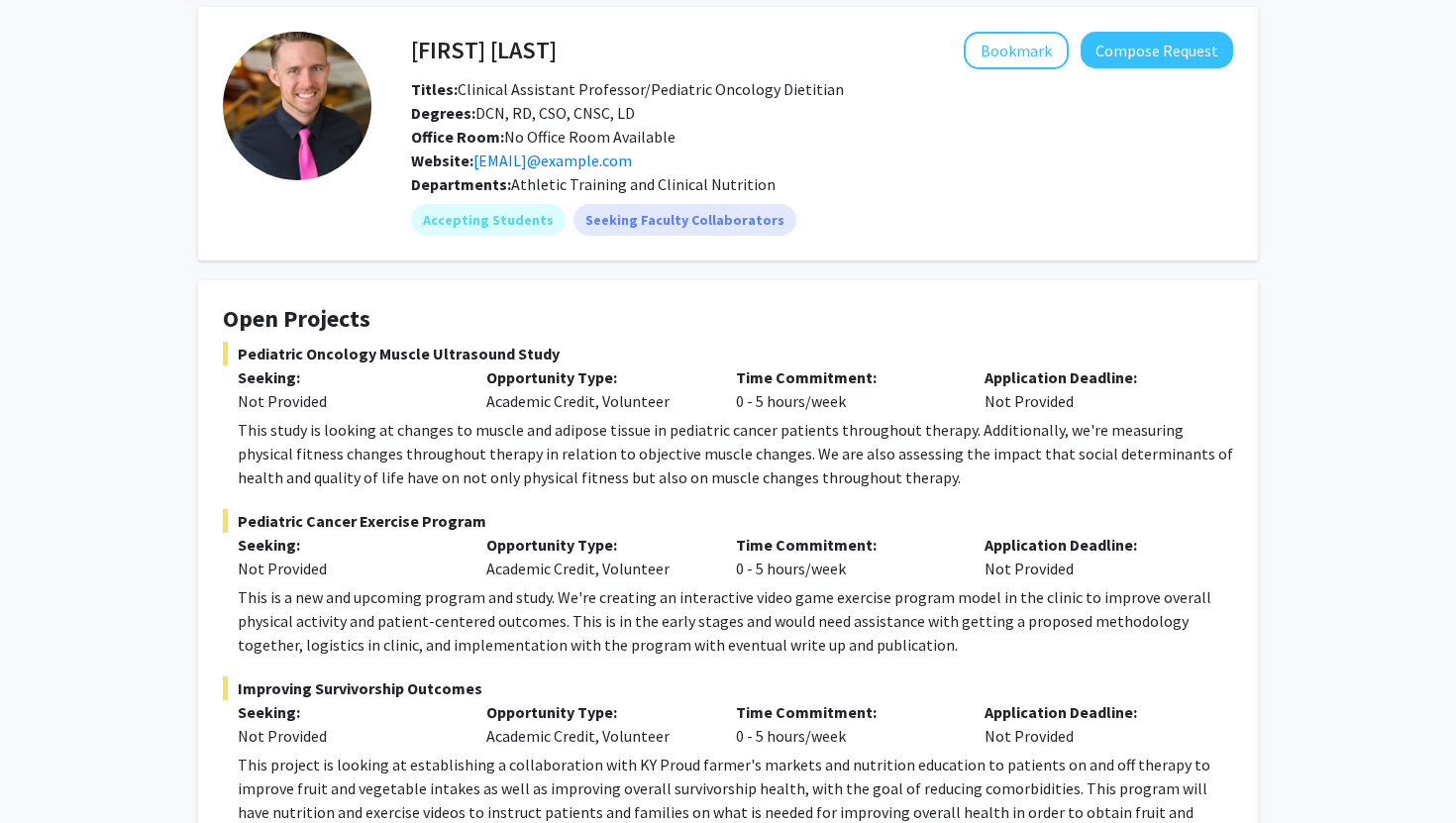 scroll, scrollTop: 71, scrollLeft: 0, axis: vertical 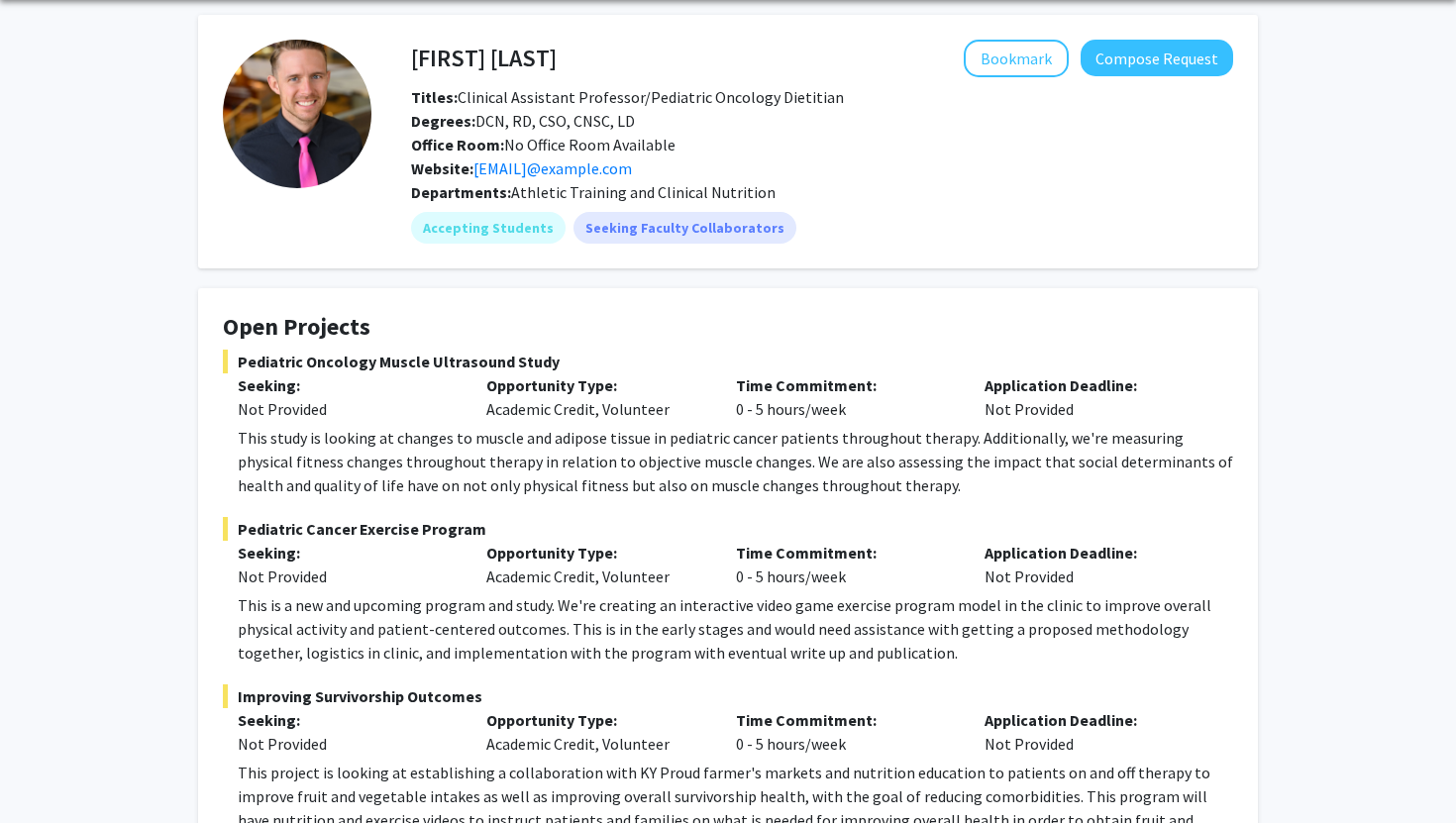 click on "[FIRST] [LAST]" 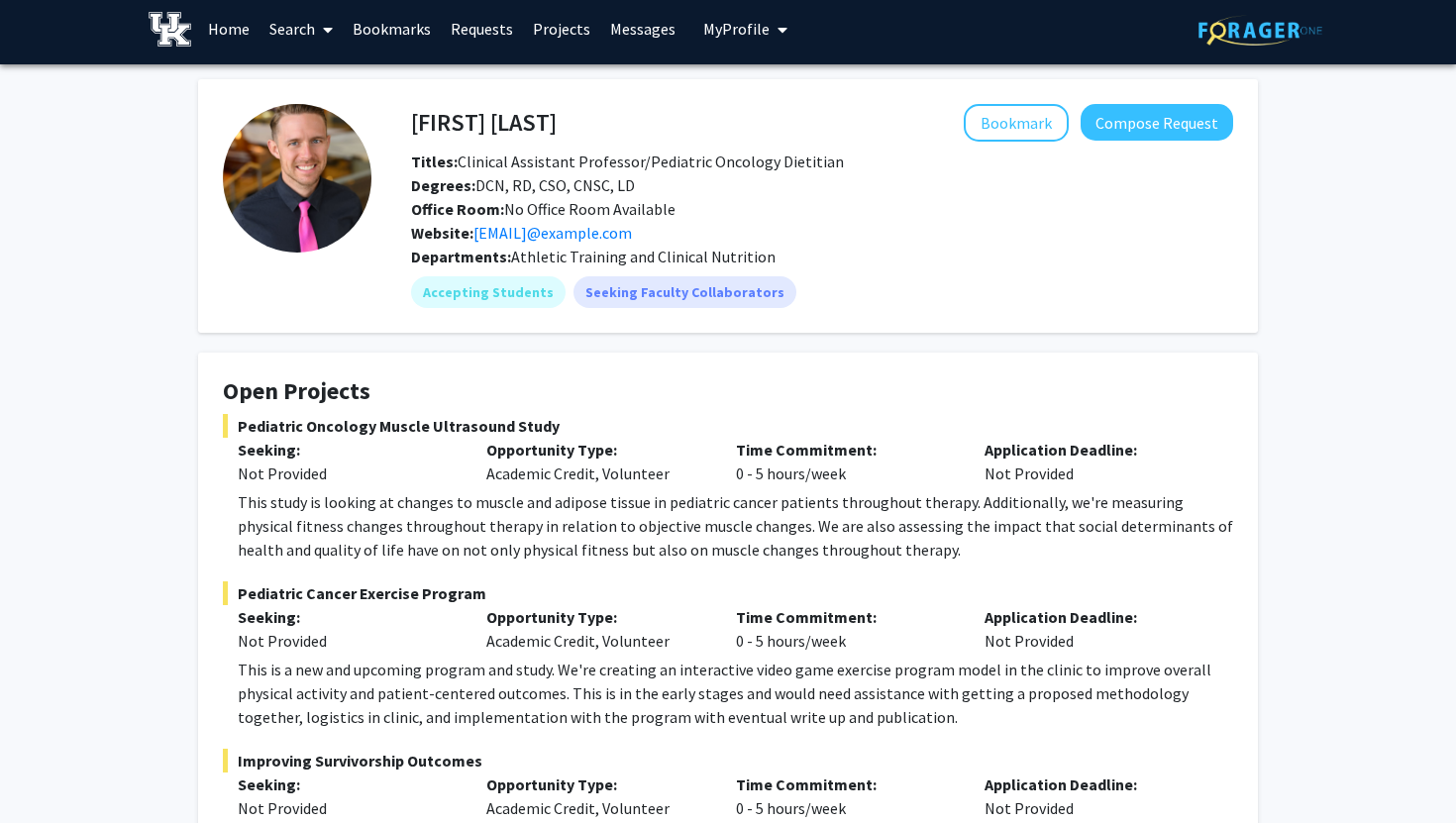 scroll, scrollTop: 0, scrollLeft: 0, axis: both 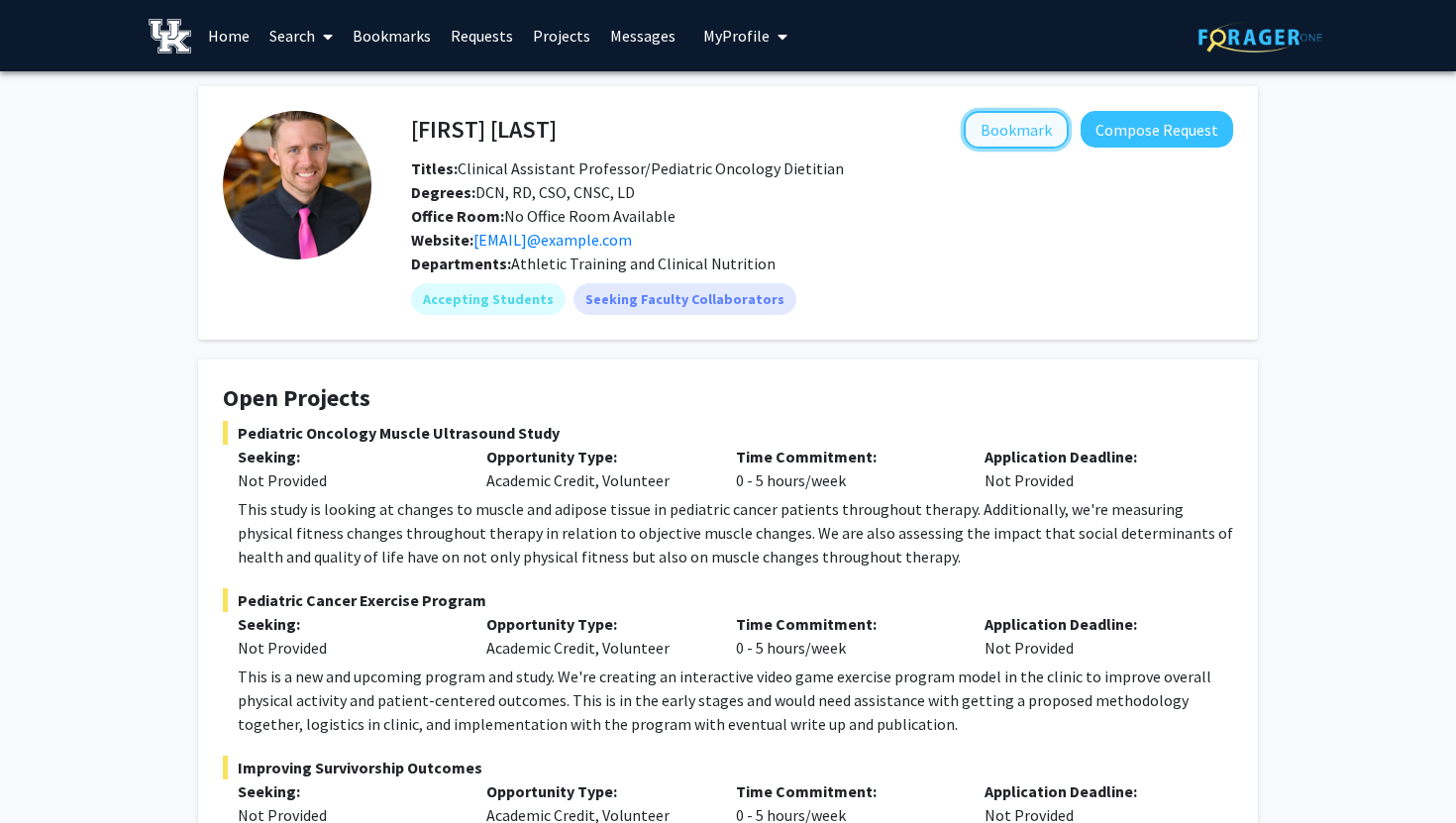 click on "Bookmark" 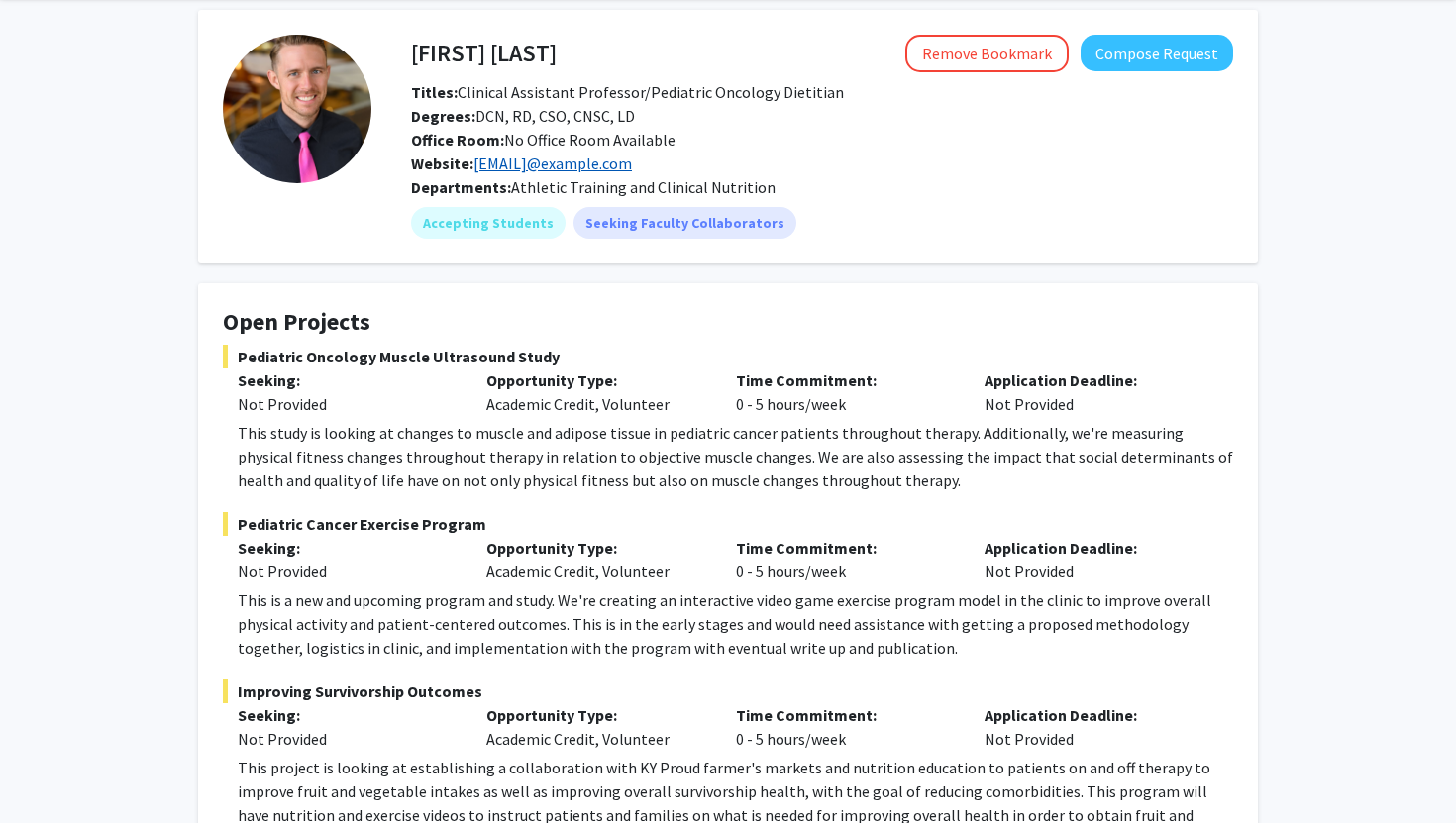 scroll, scrollTop: 77, scrollLeft: 0, axis: vertical 